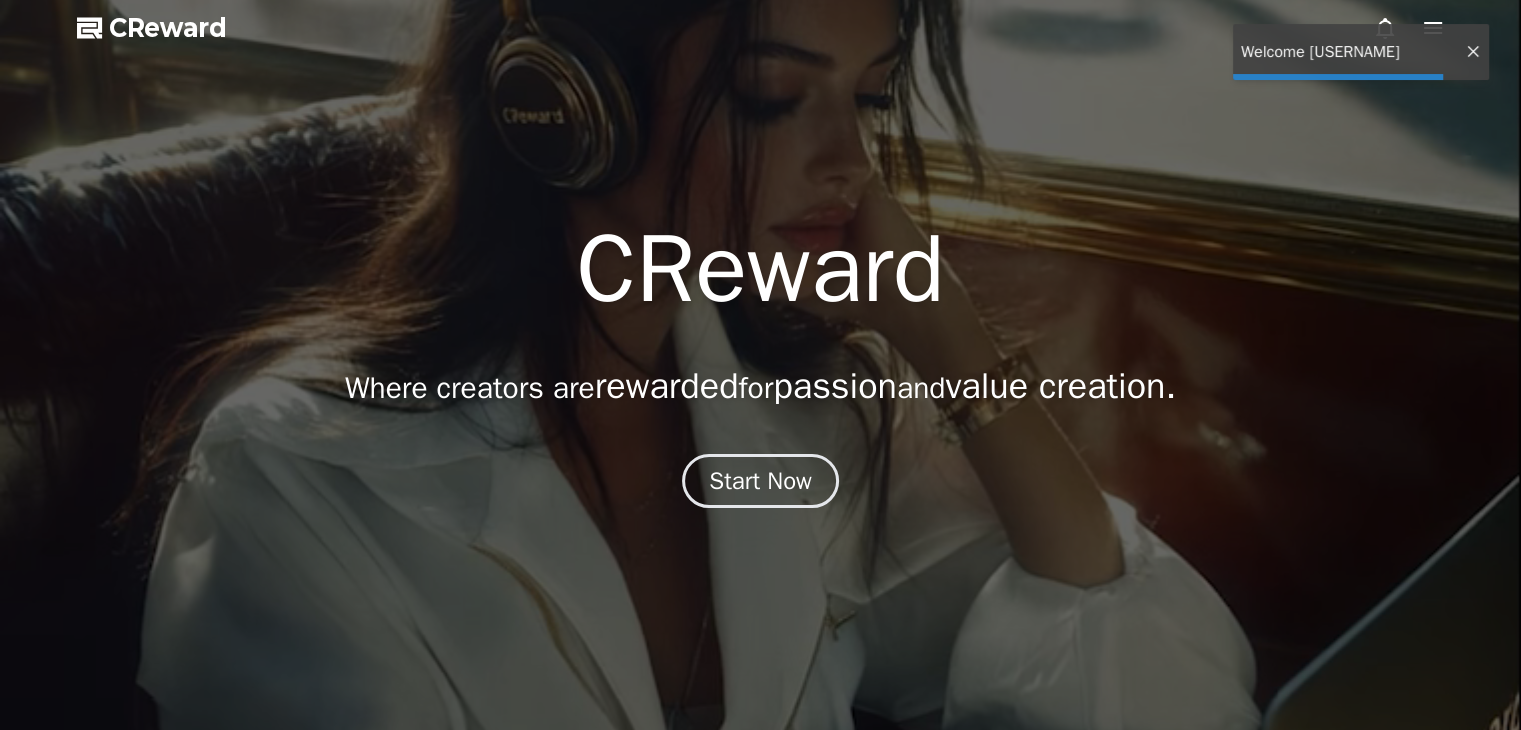 scroll, scrollTop: 0, scrollLeft: 0, axis: both 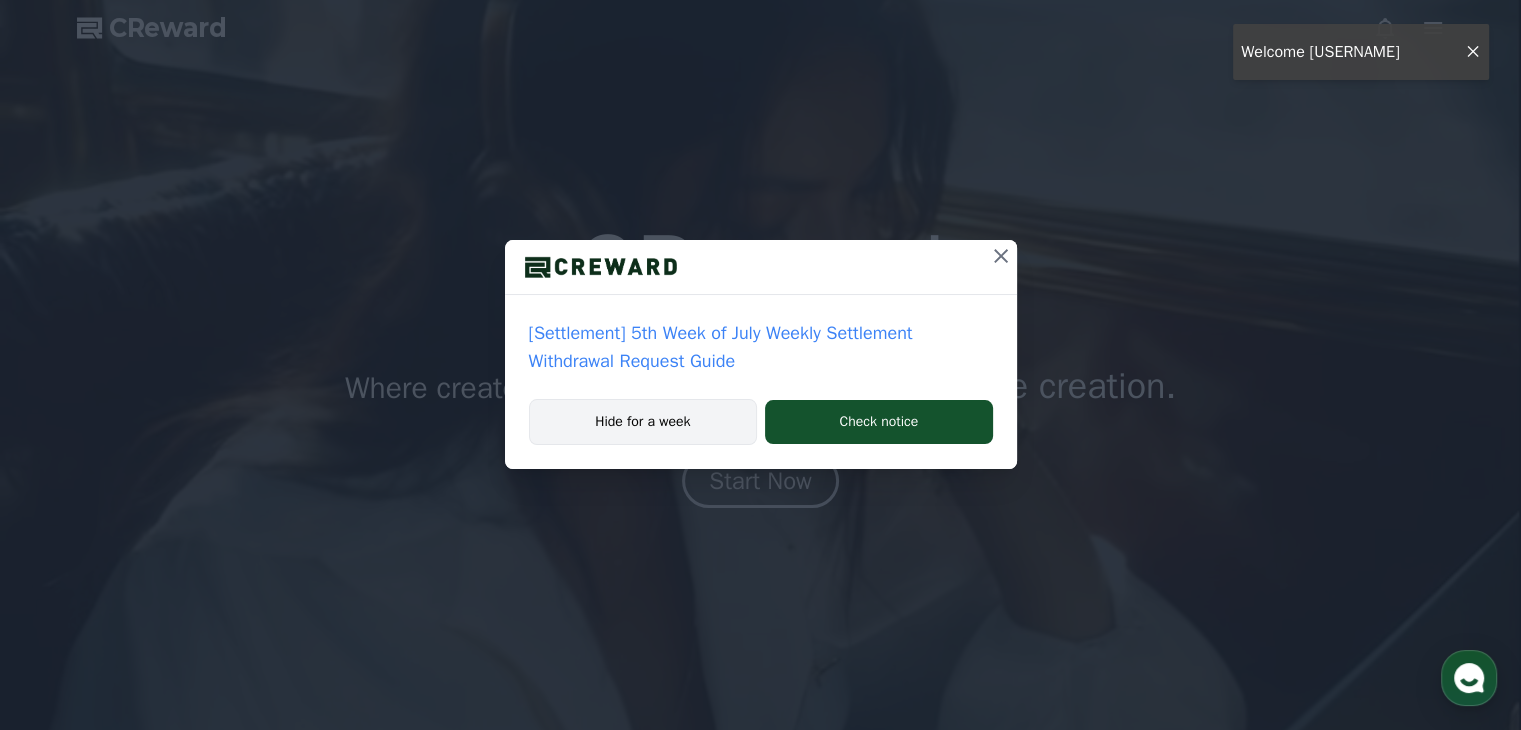 click on "Hide for a week" at bounding box center [643, 422] 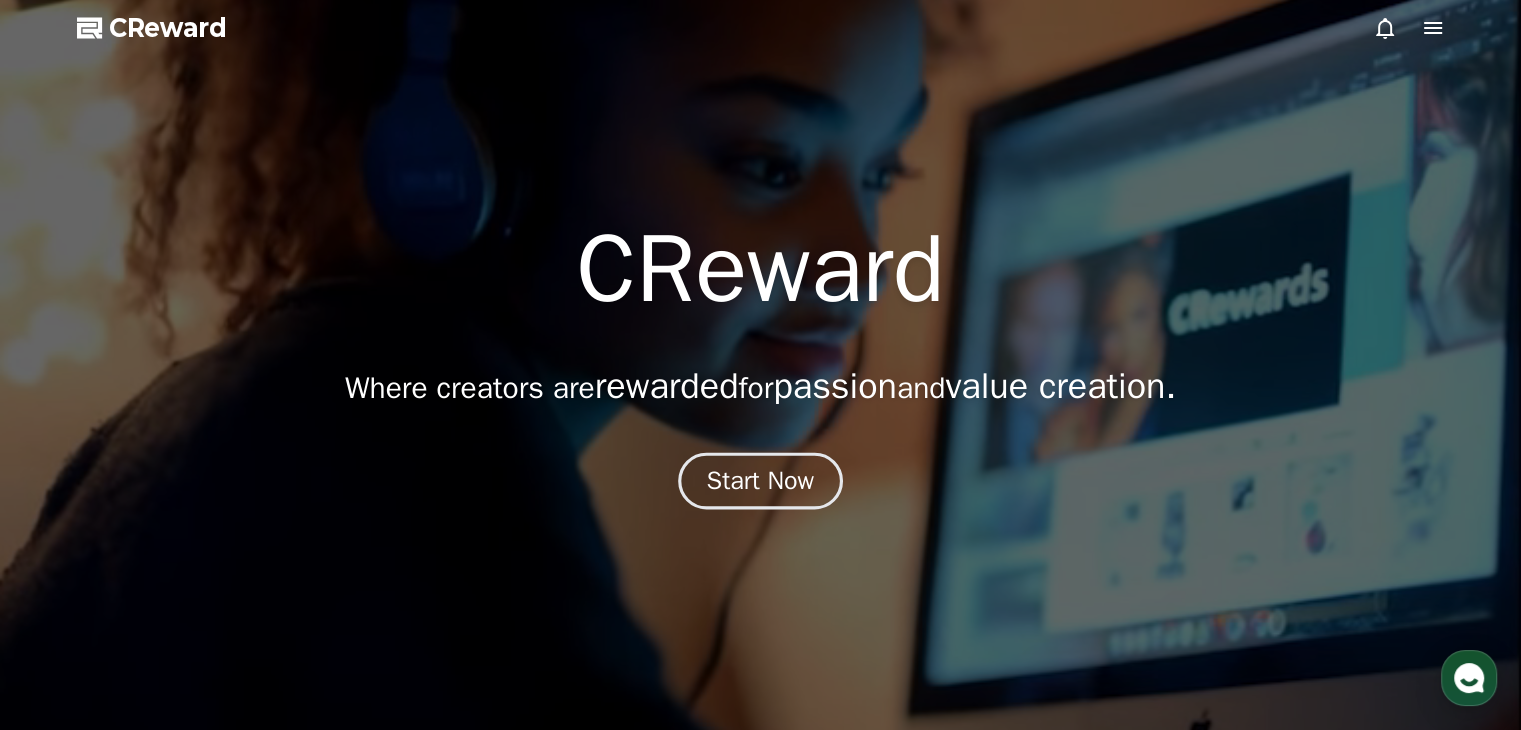 click on "Start Now" at bounding box center (761, 481) 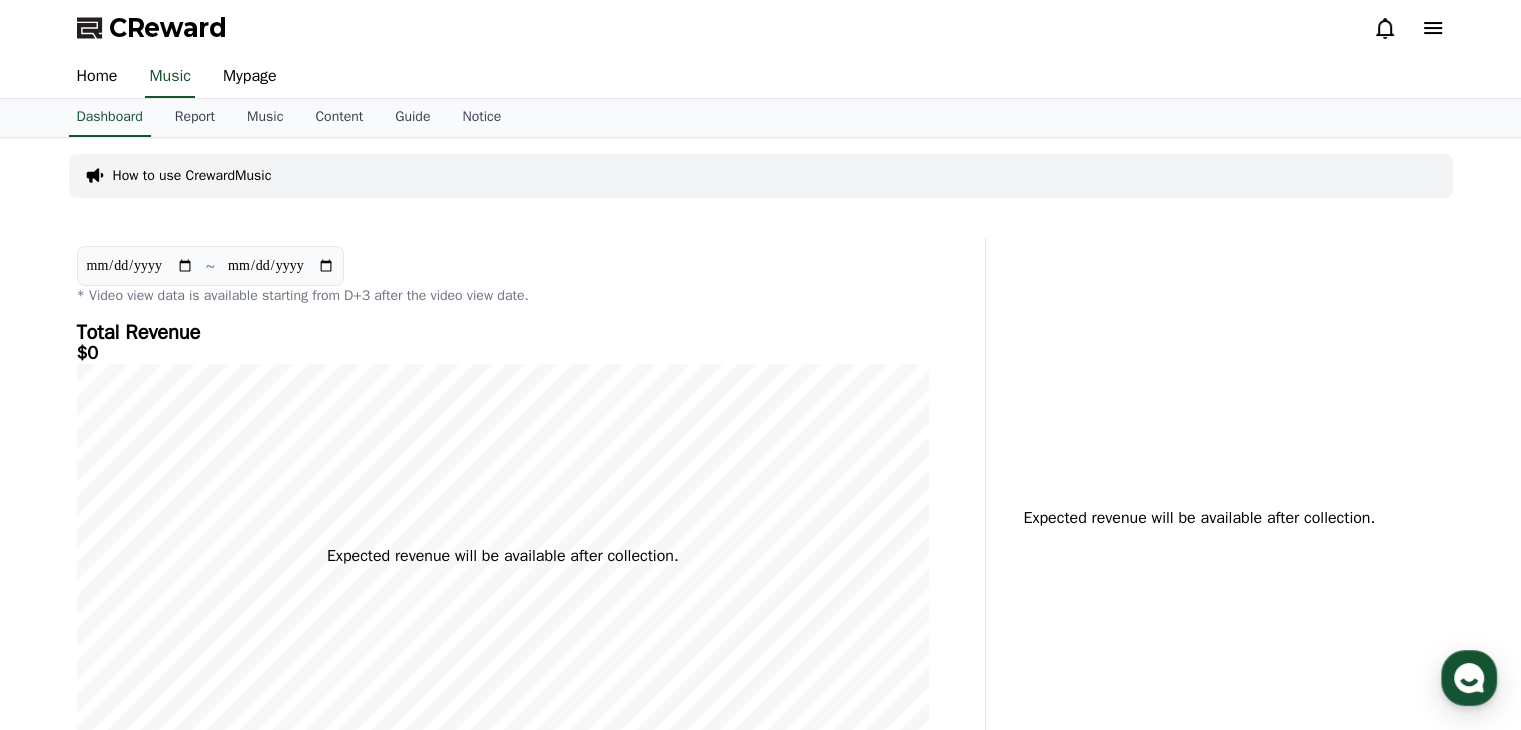 click 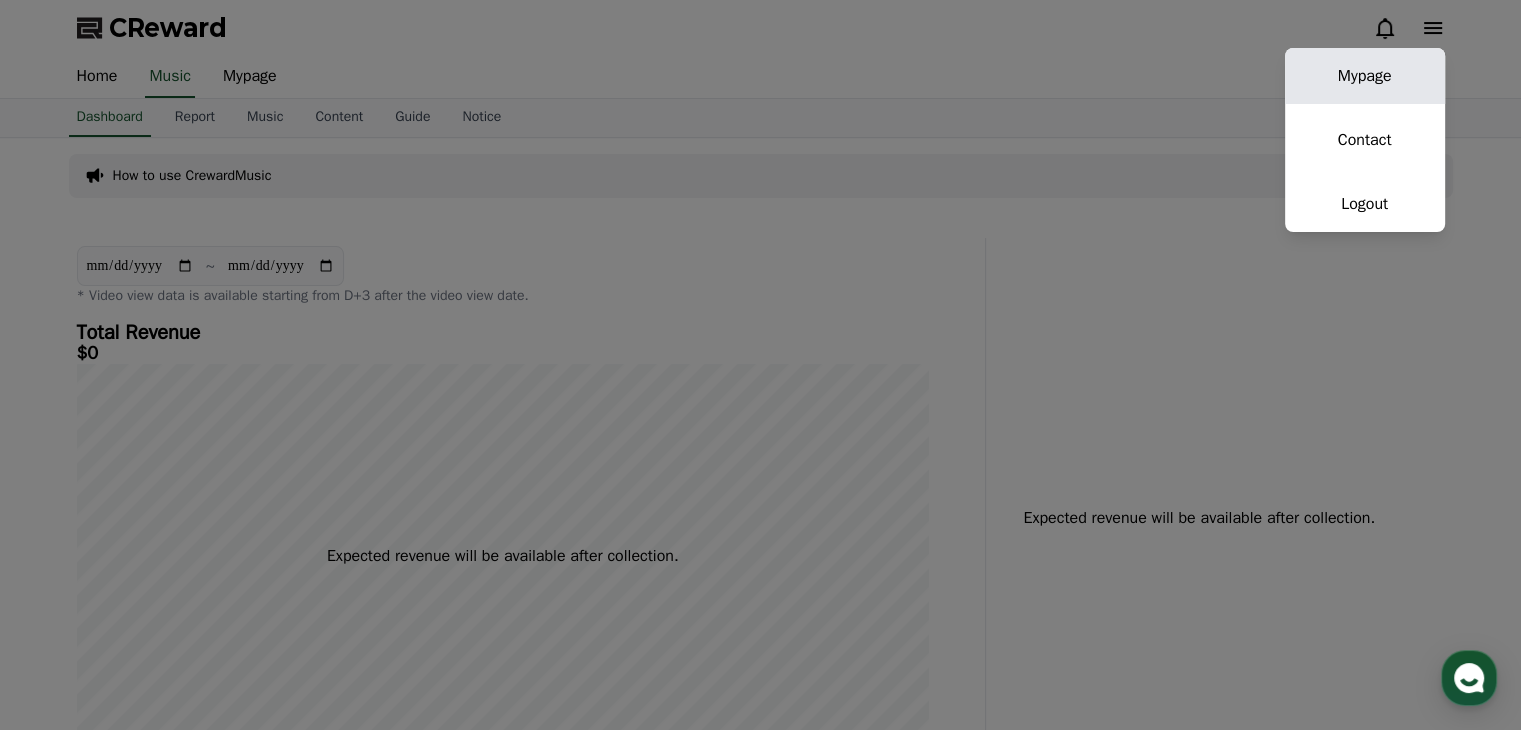 click on "Mypage" at bounding box center [1365, 76] 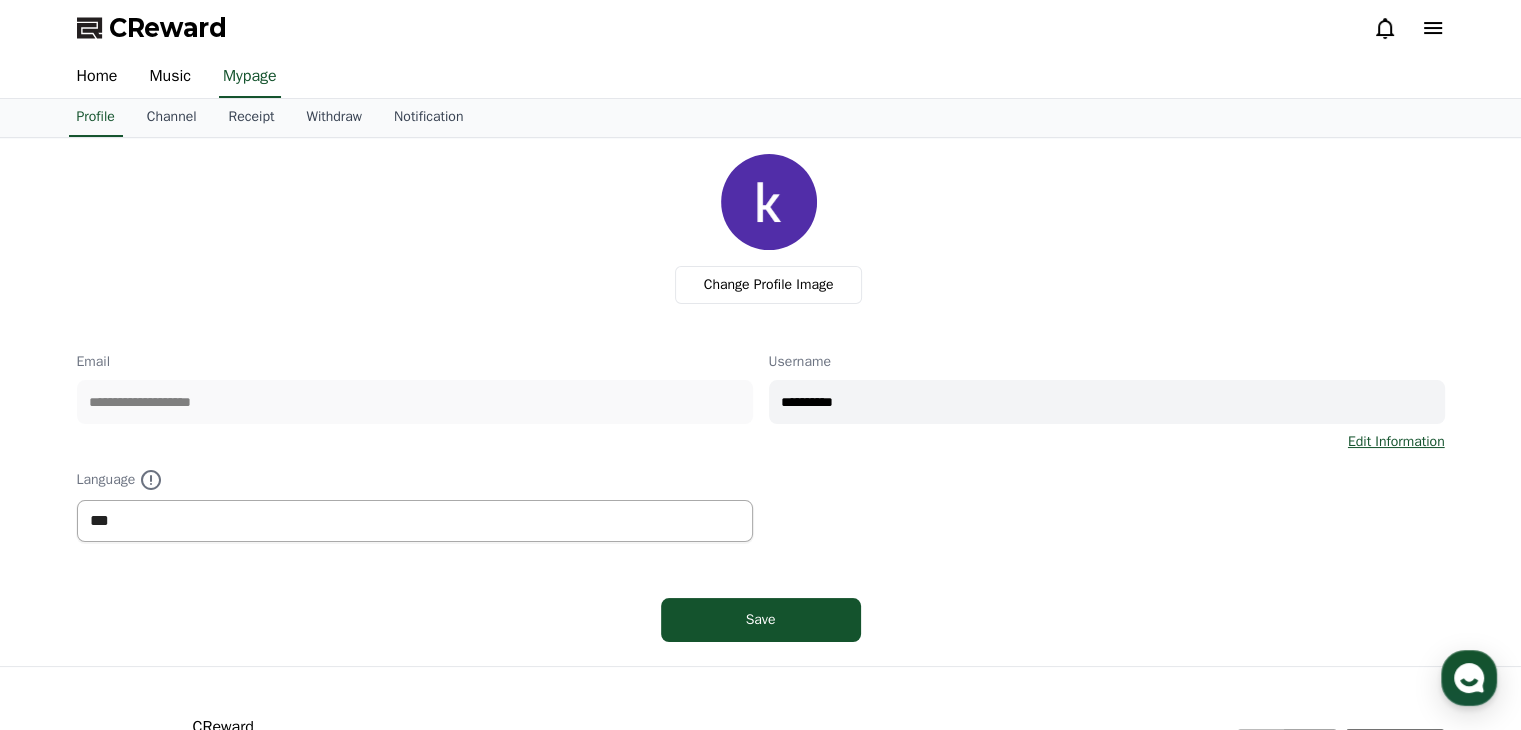 click on "*** ******* ***" at bounding box center (415, 521) 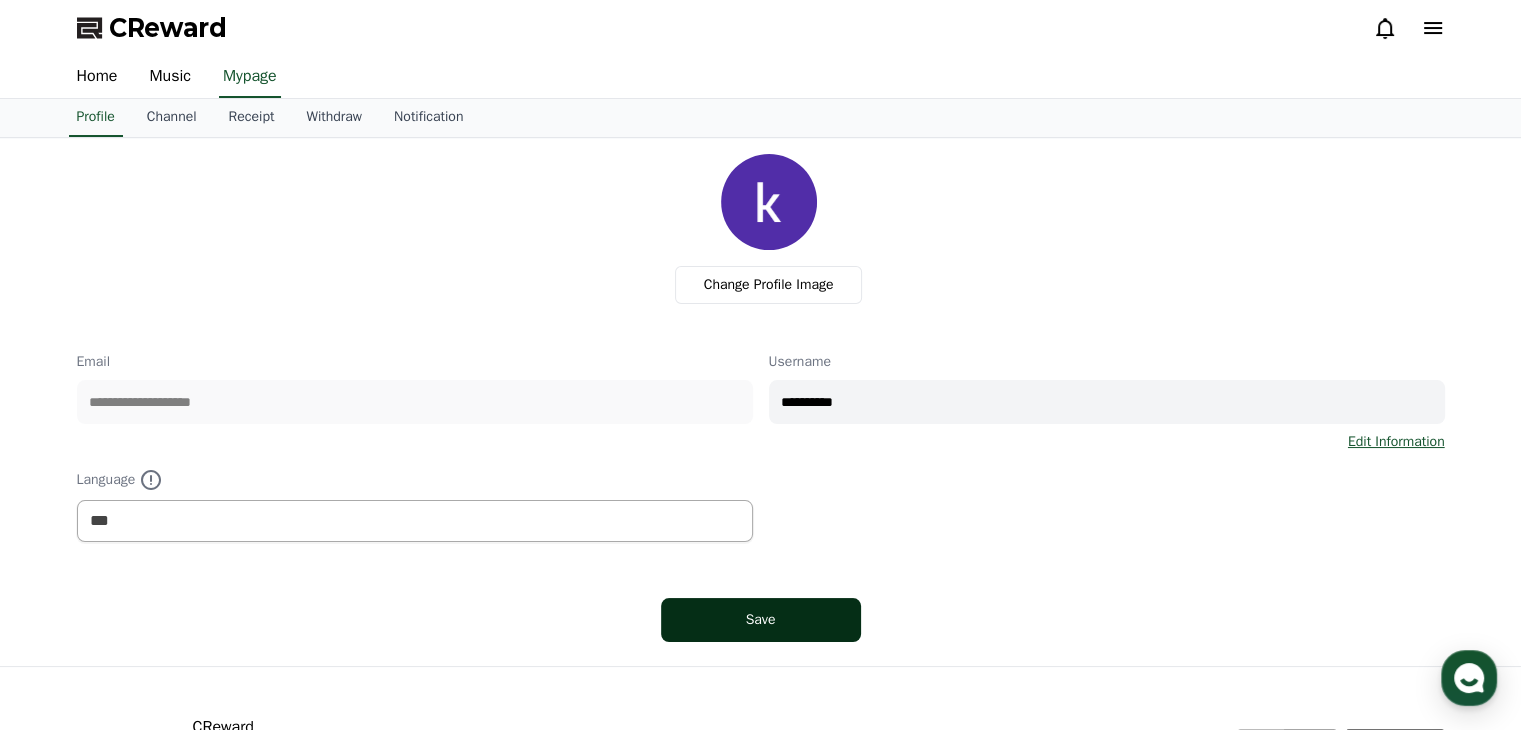 click on "Save" at bounding box center (761, 620) 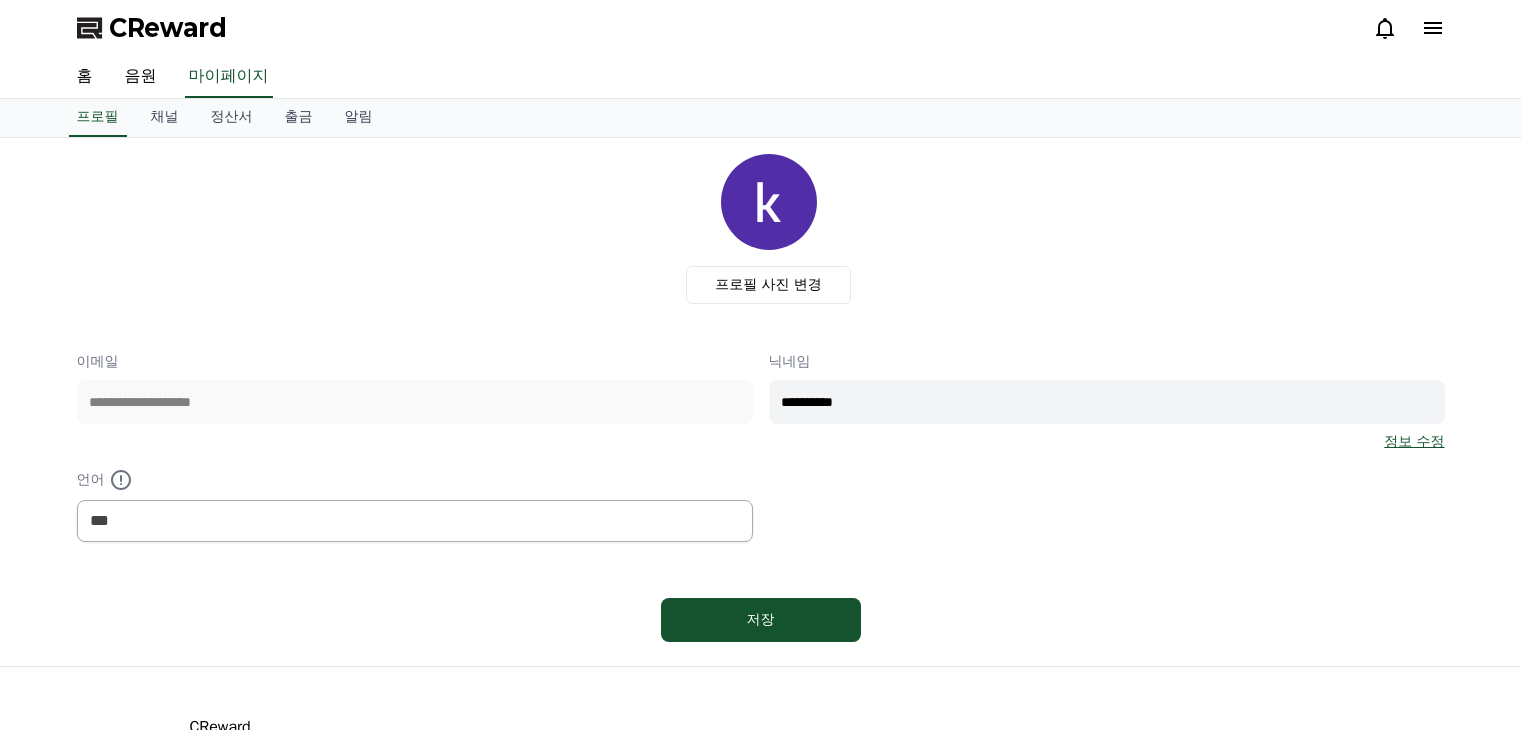 select on "**********" 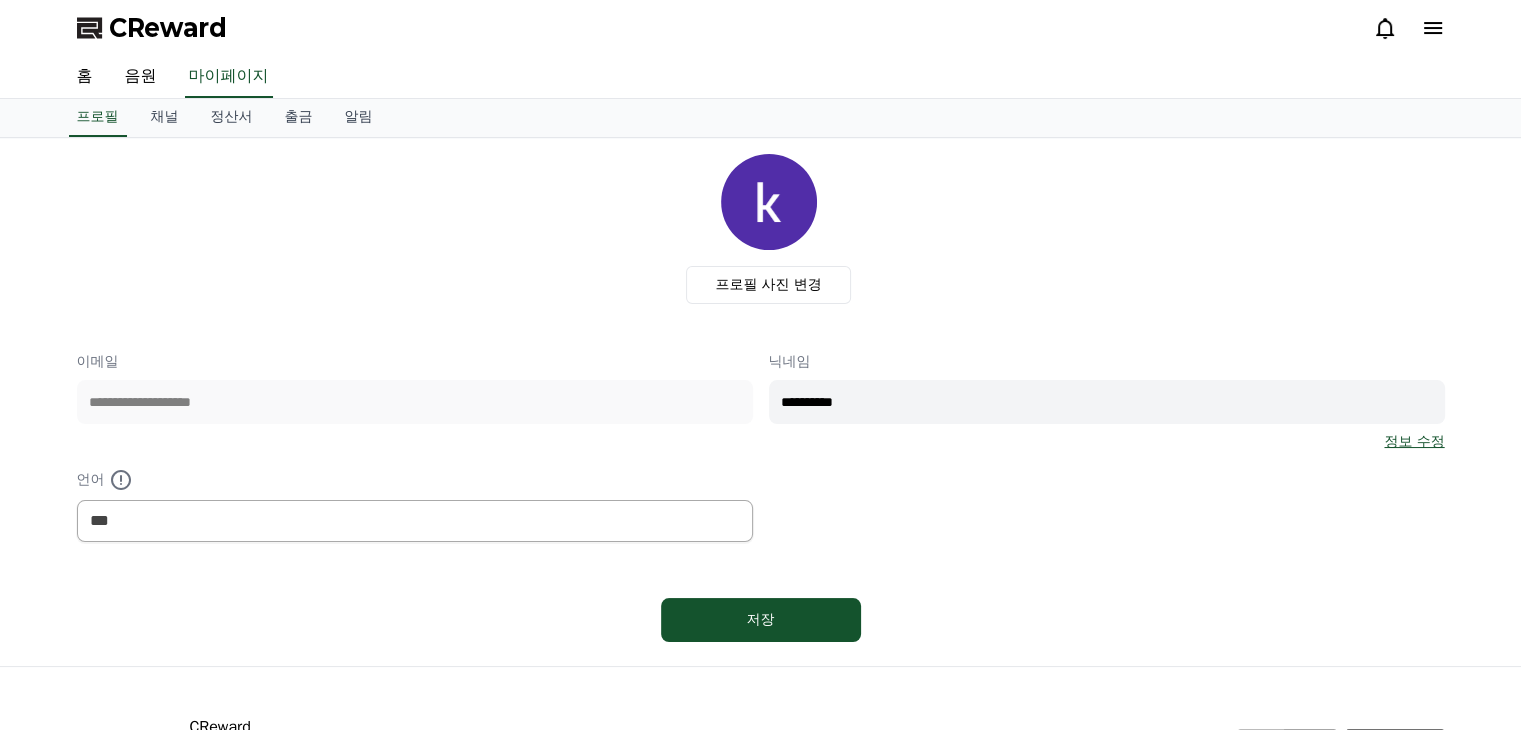 scroll, scrollTop: 0, scrollLeft: 0, axis: both 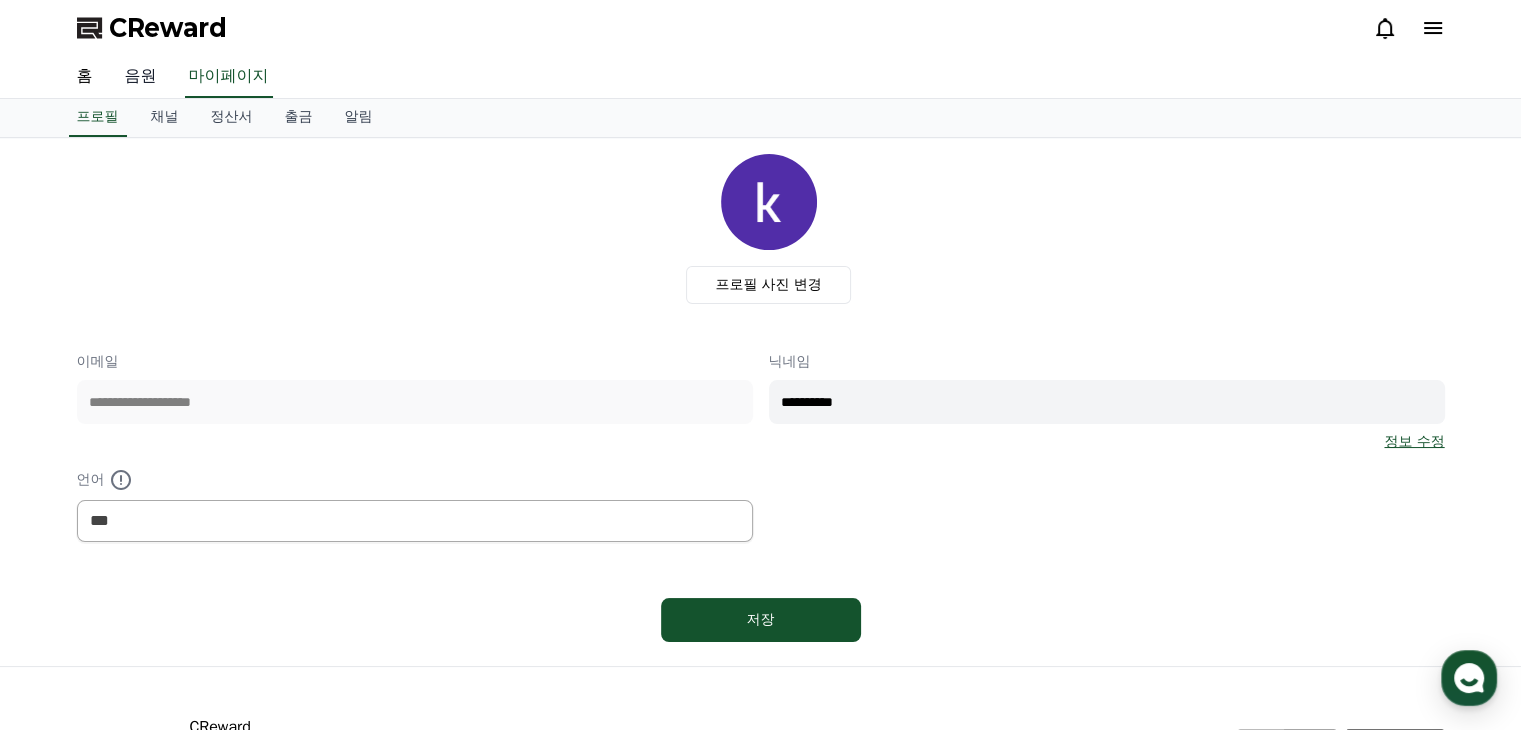 click on "음원" at bounding box center [141, 77] 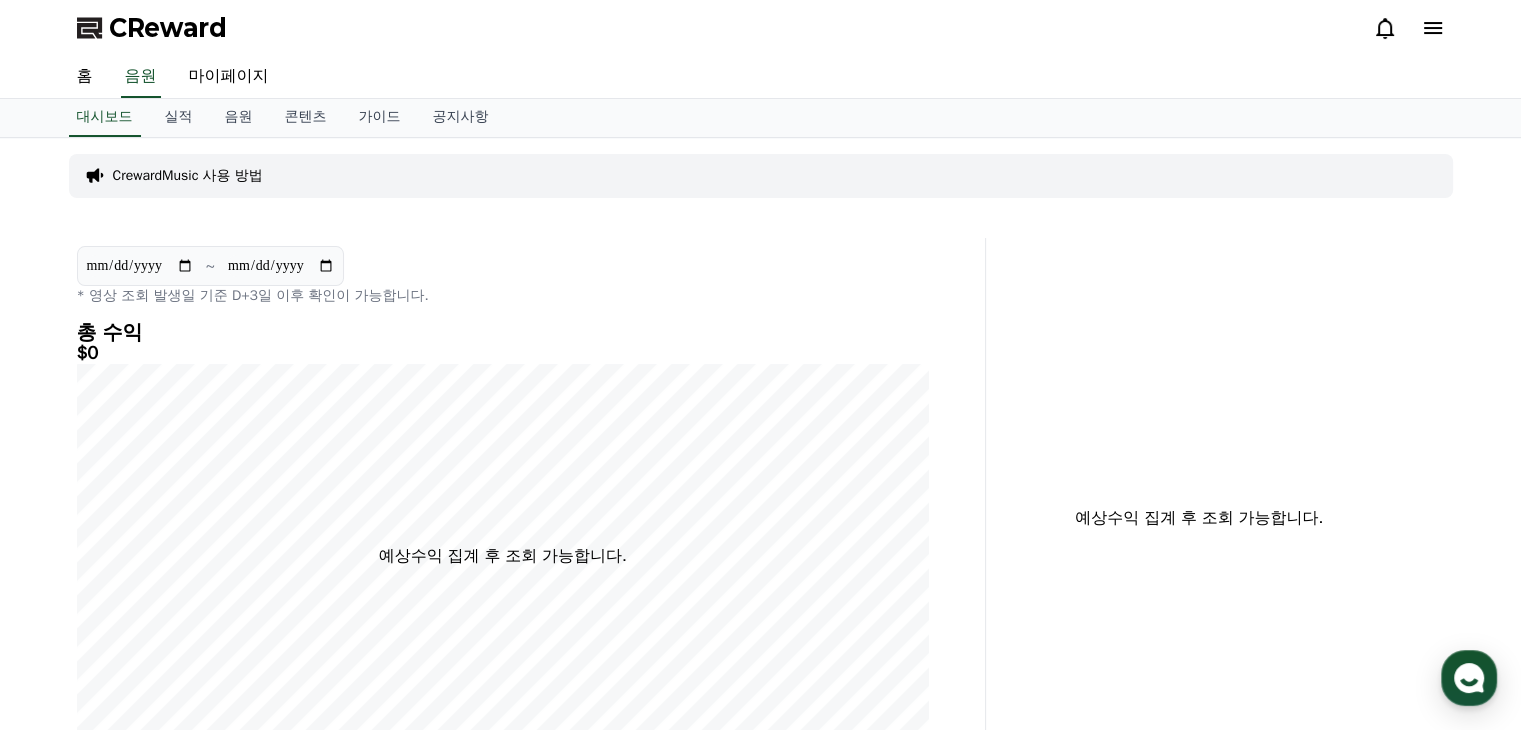 click on "CrewardMusic 사용 방법" at bounding box center (188, 176) 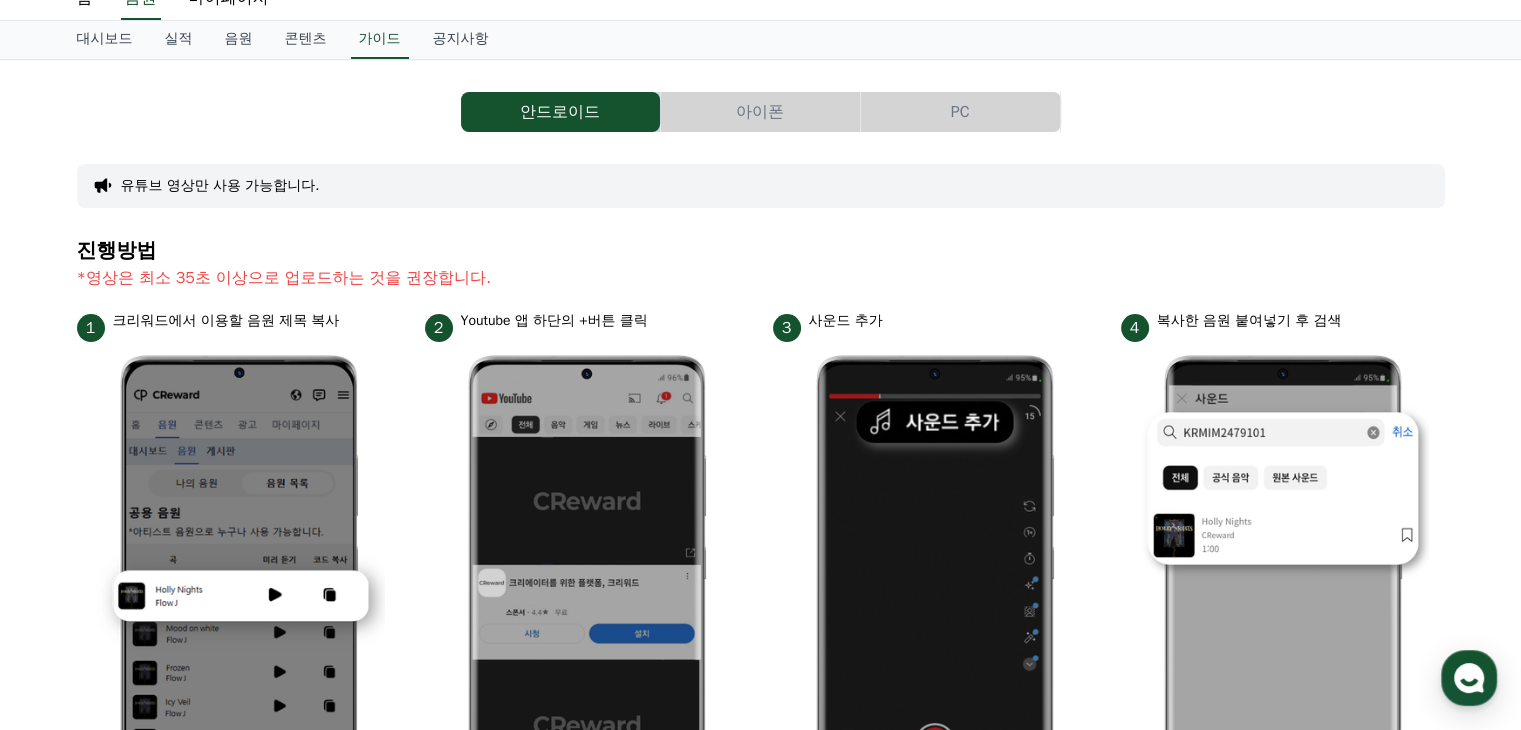 scroll, scrollTop: 0, scrollLeft: 0, axis: both 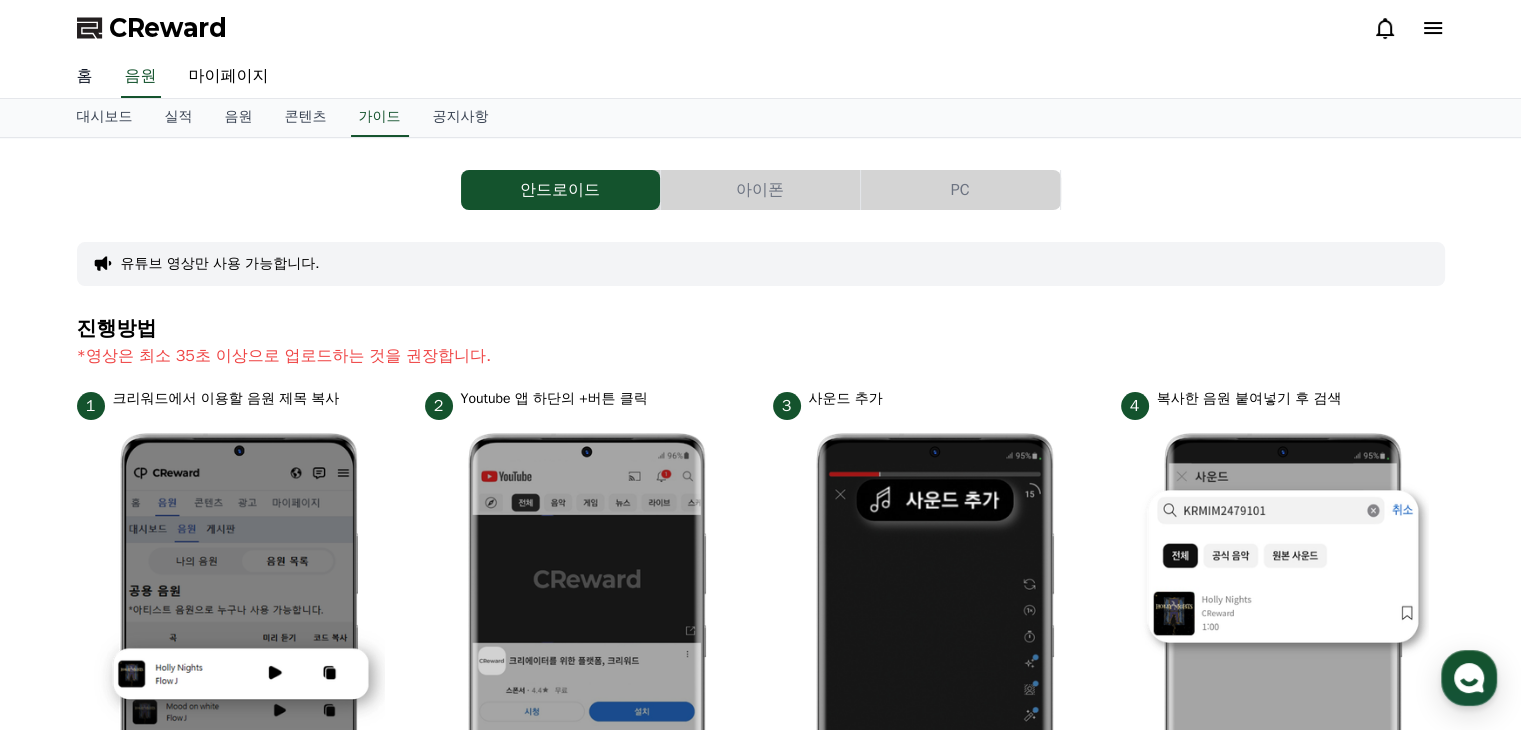 click on "홈" at bounding box center [85, 77] 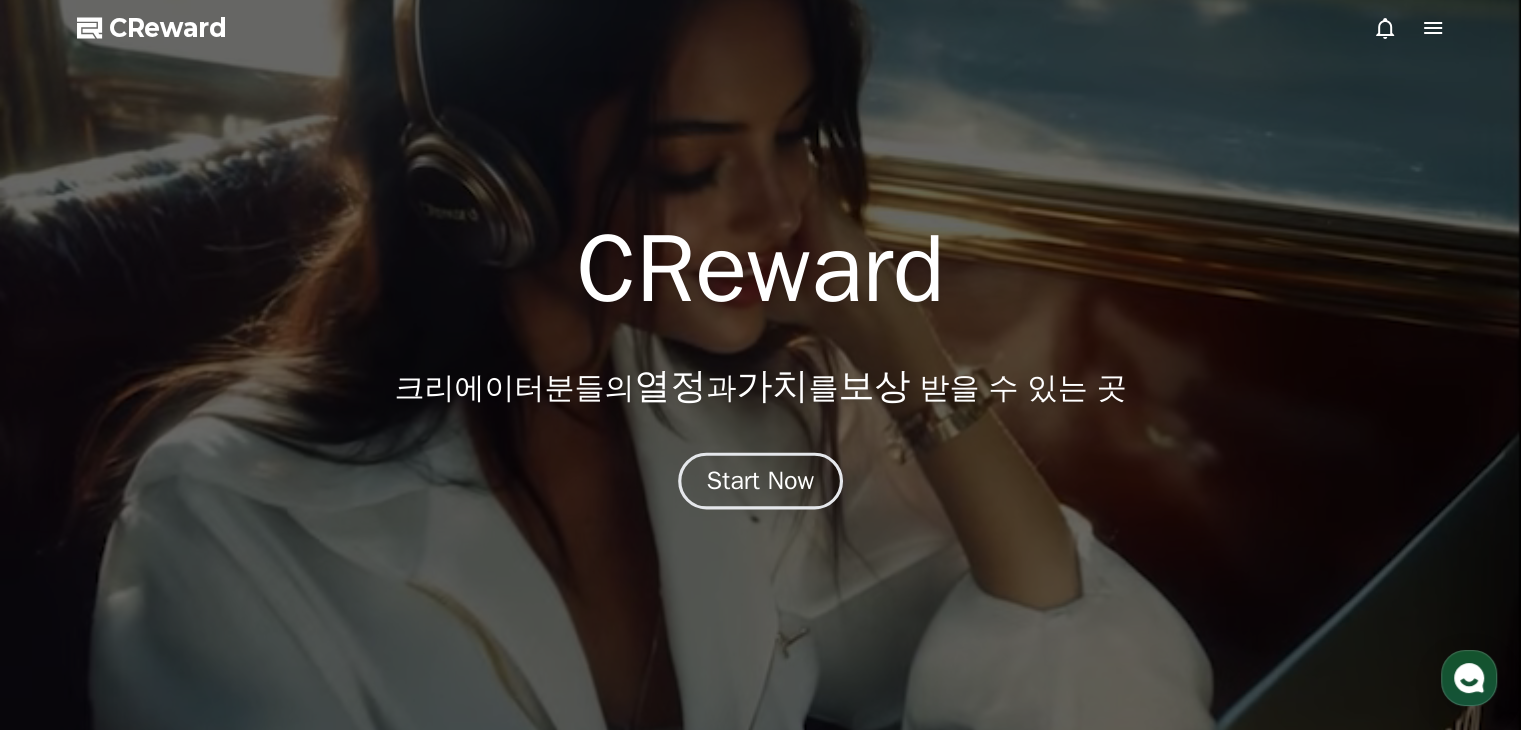 click on "Start Now" at bounding box center [761, 481] 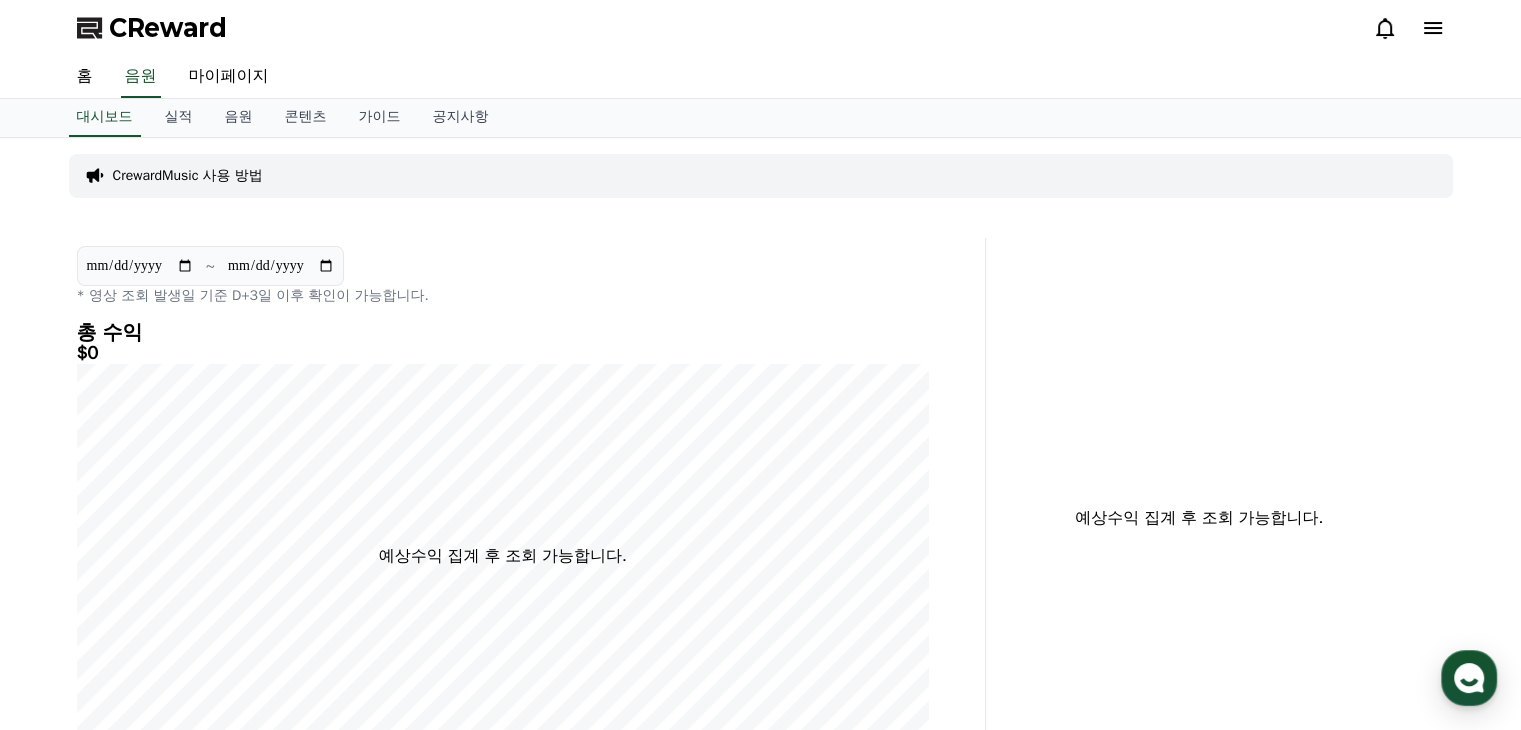 click on "CrewardMusic 사용 방법" at bounding box center (188, 176) 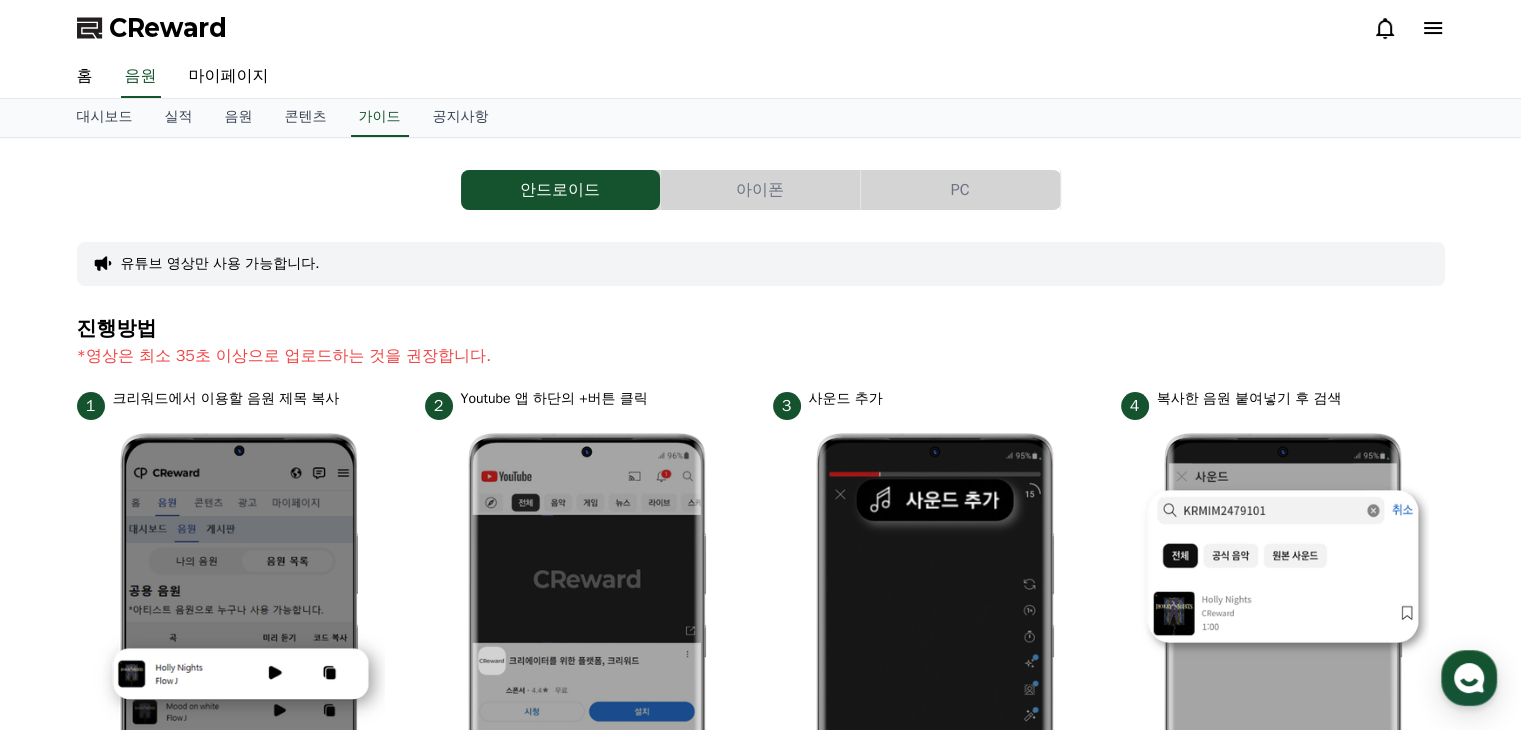 click on "PC" at bounding box center (960, 190) 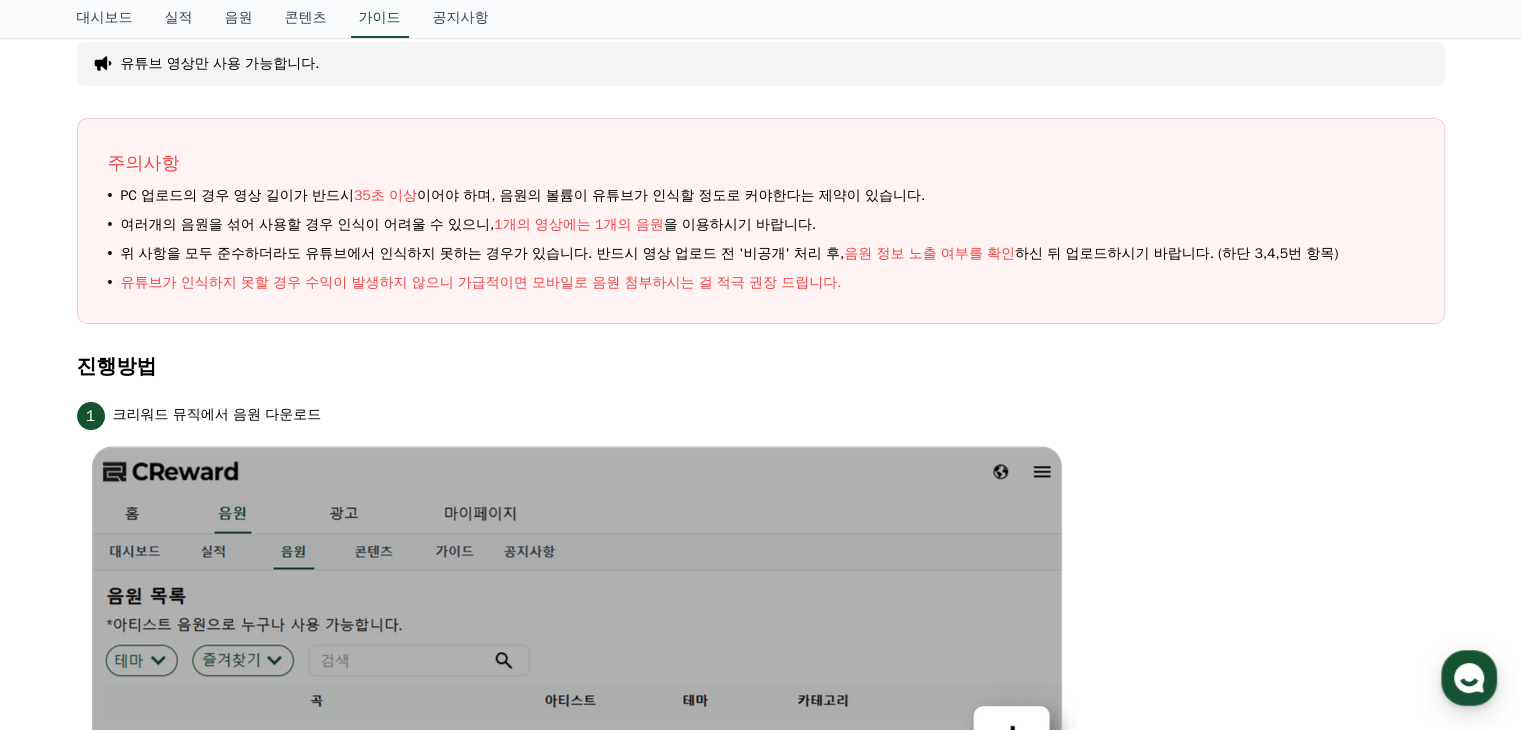 scroll, scrollTop: 0, scrollLeft: 0, axis: both 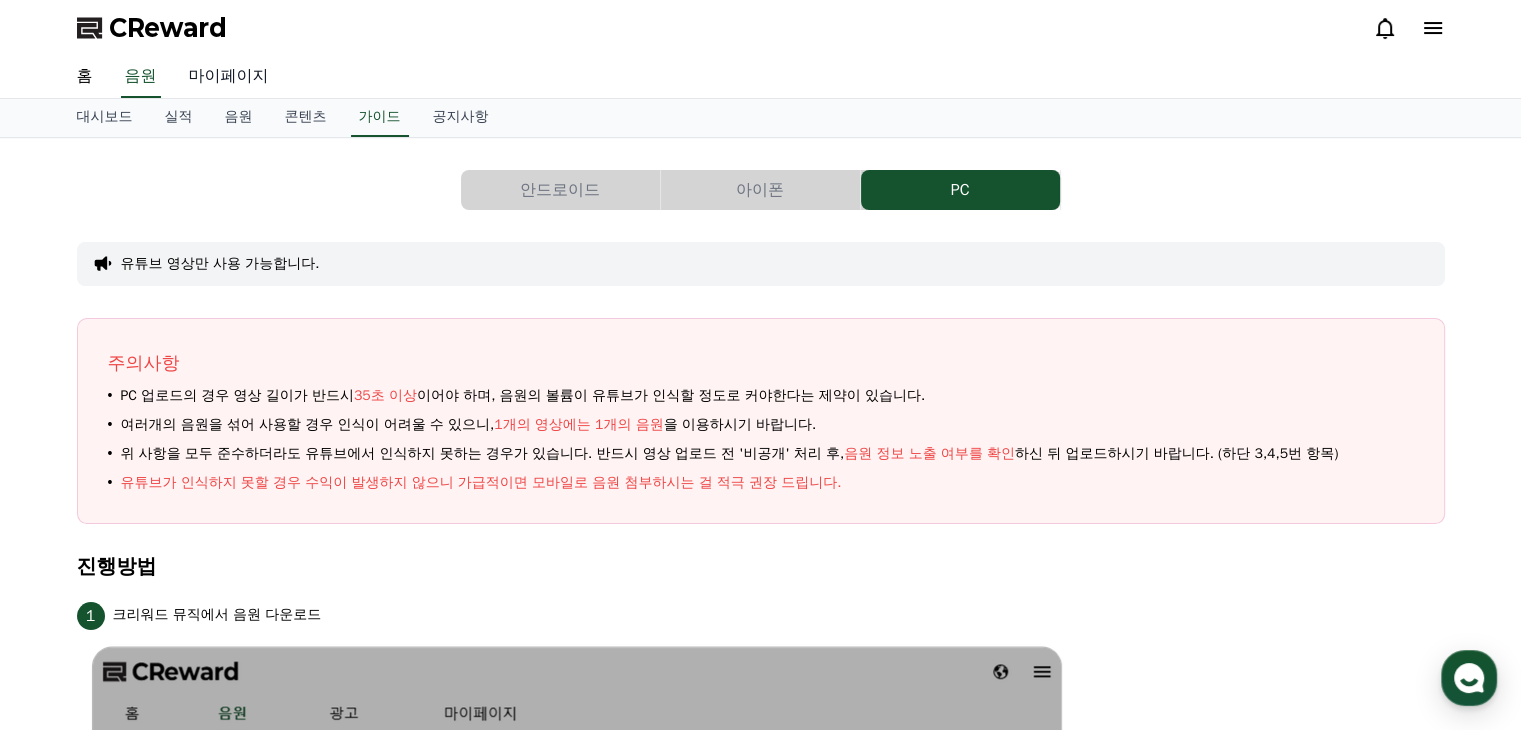 click on "마이페이지" at bounding box center [229, 77] 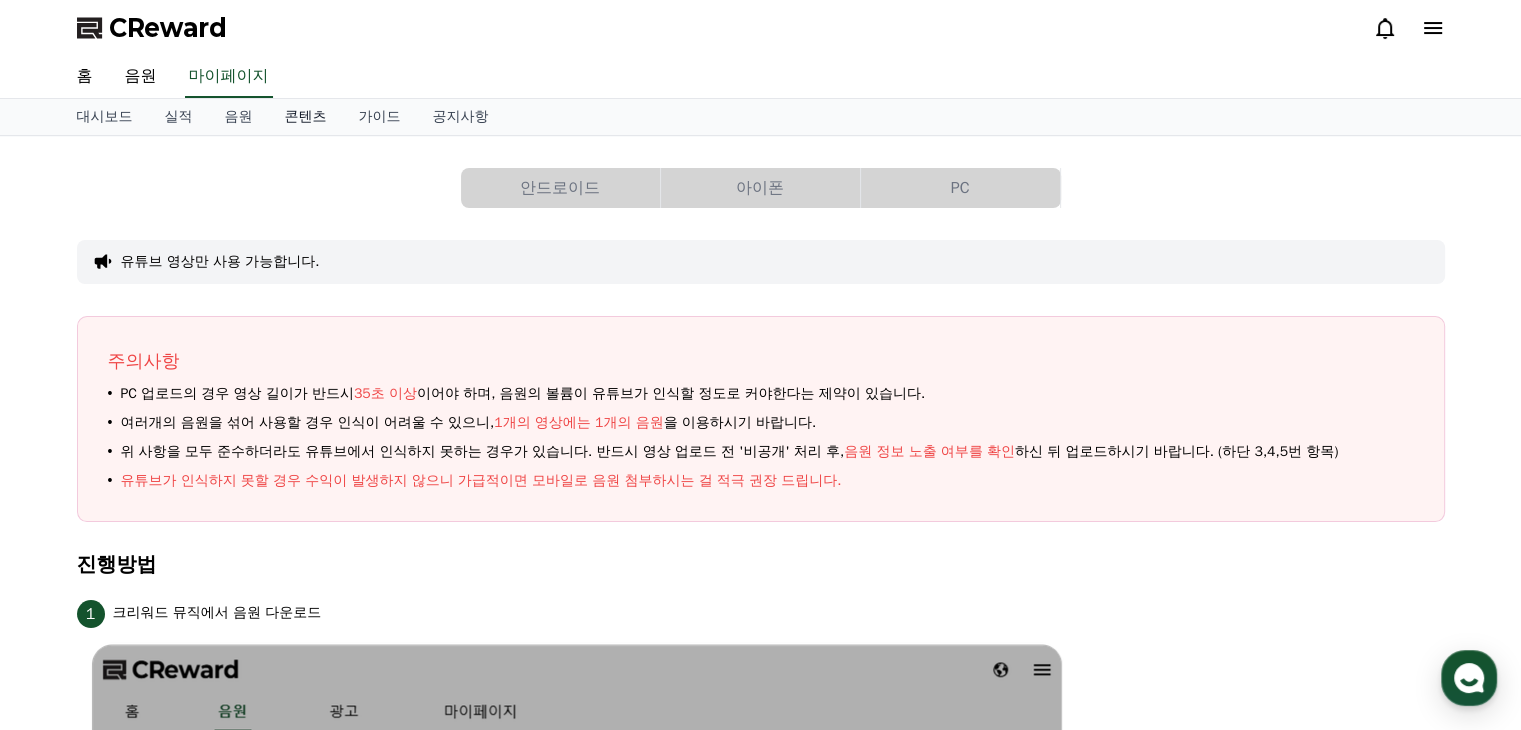 select on "**********" 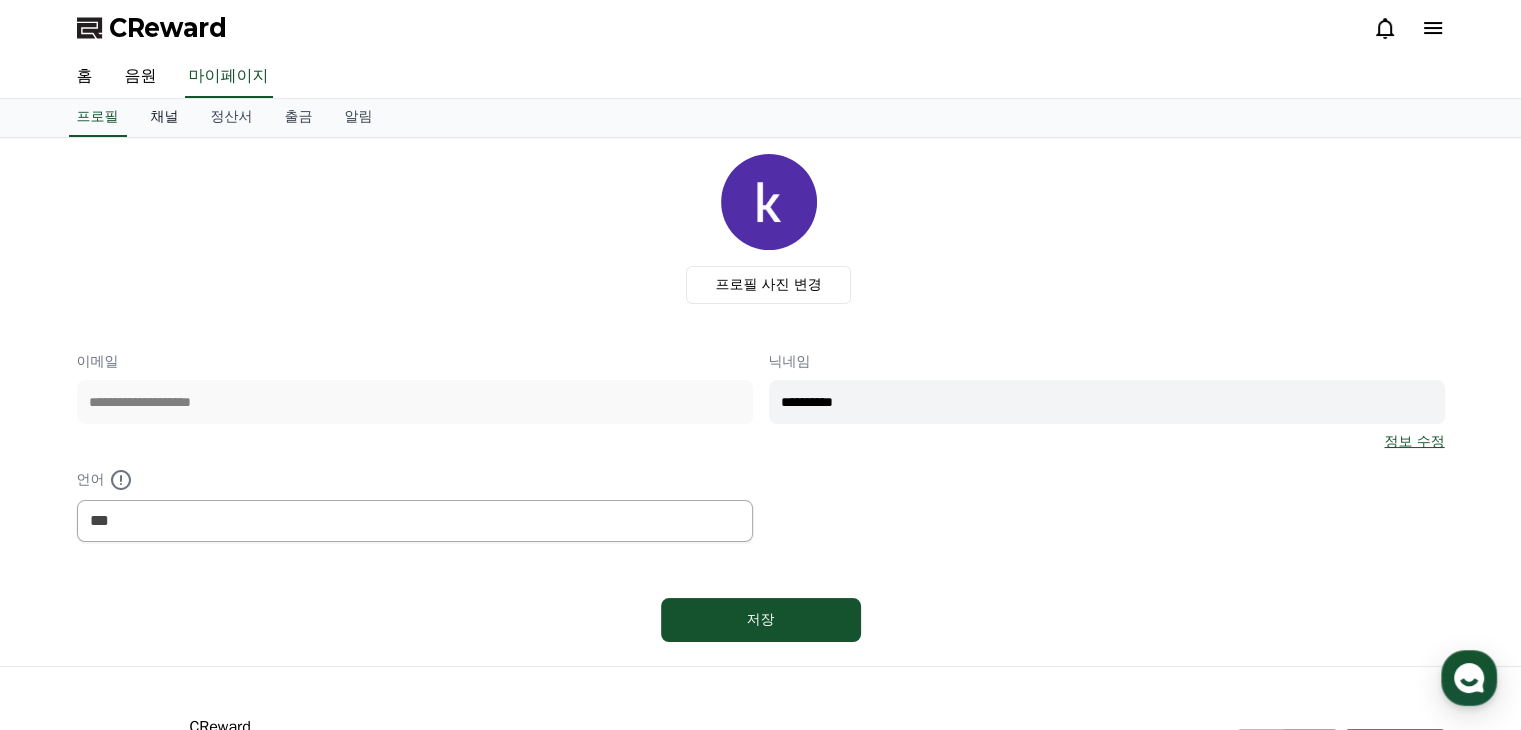click on "채널" at bounding box center [165, 118] 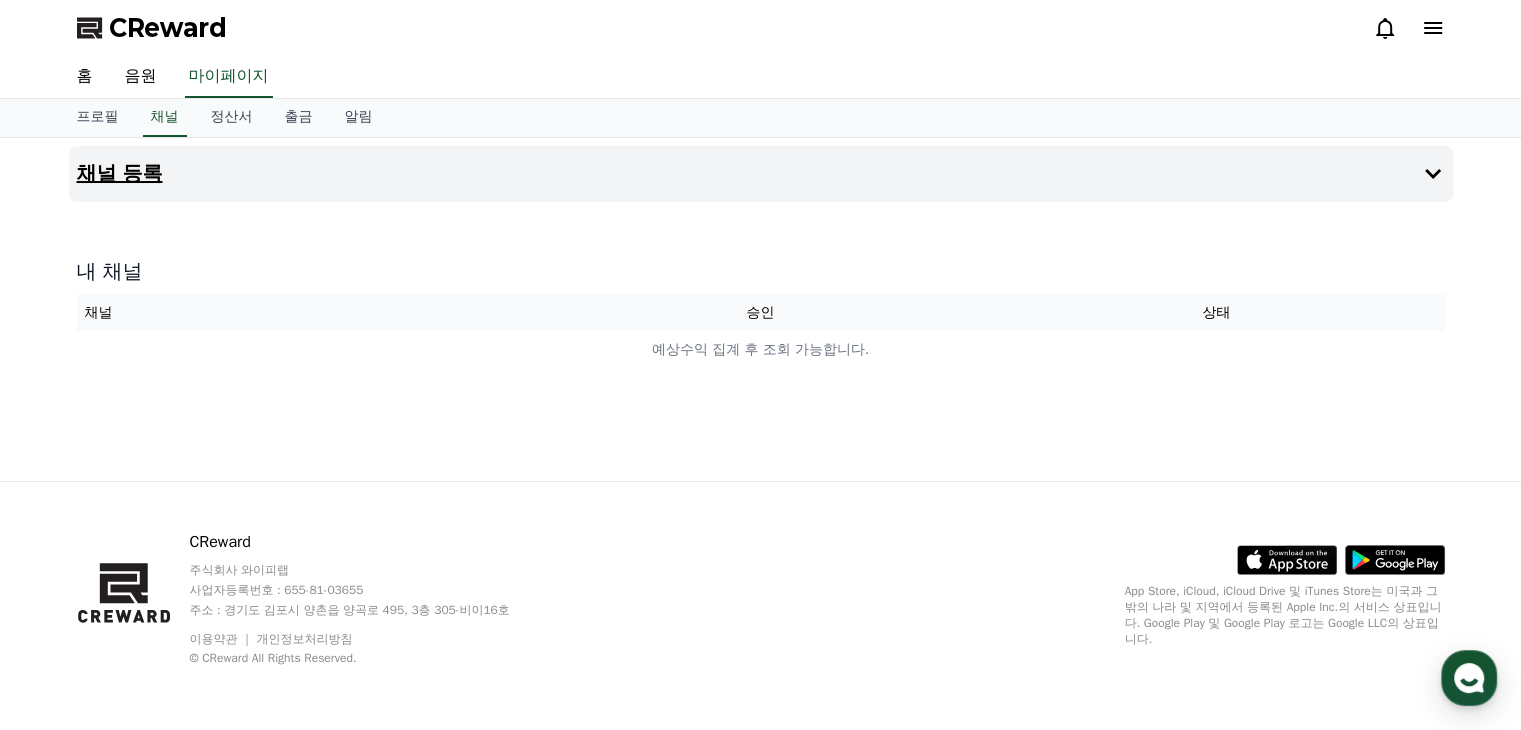 click on "채널 등록" at bounding box center [120, 174] 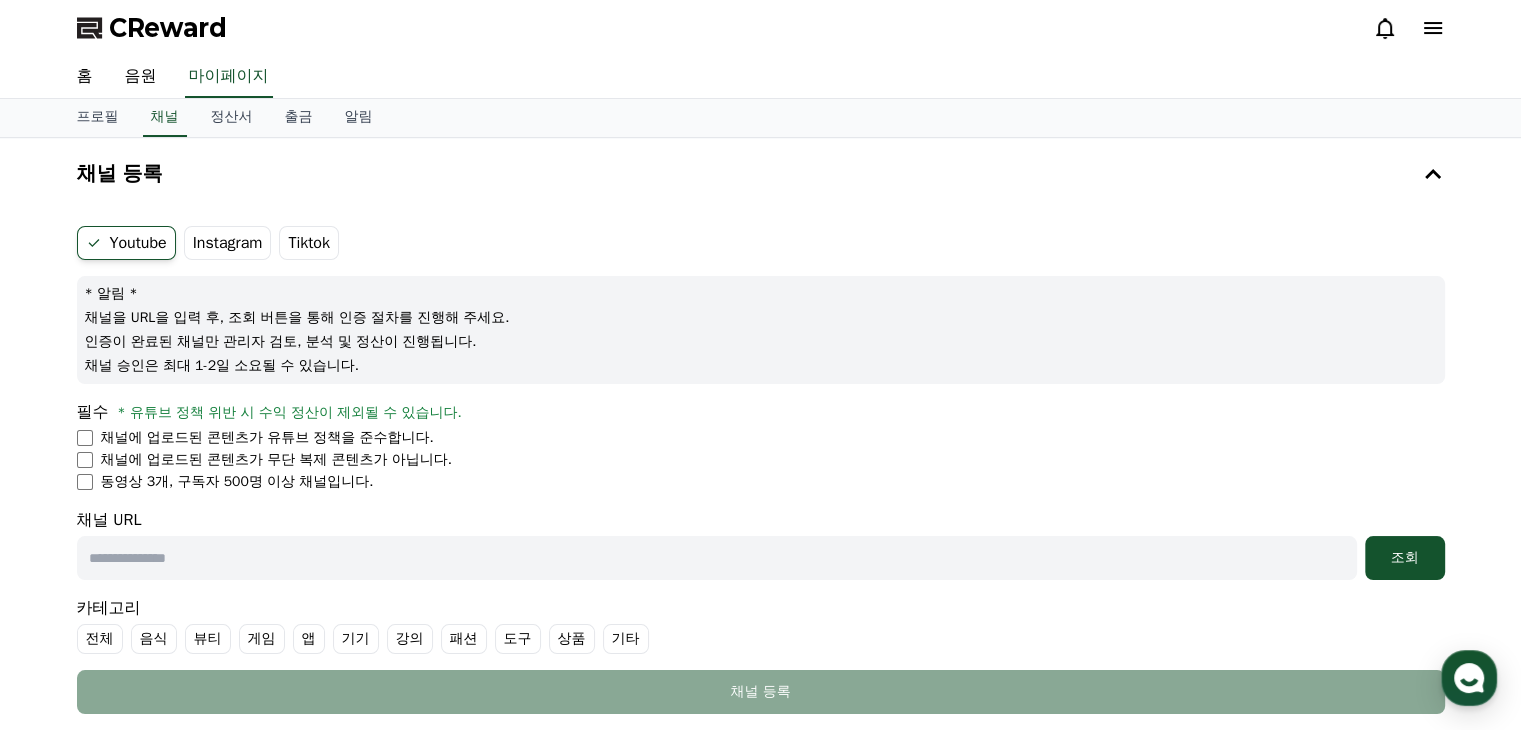 scroll, scrollTop: 100, scrollLeft: 0, axis: vertical 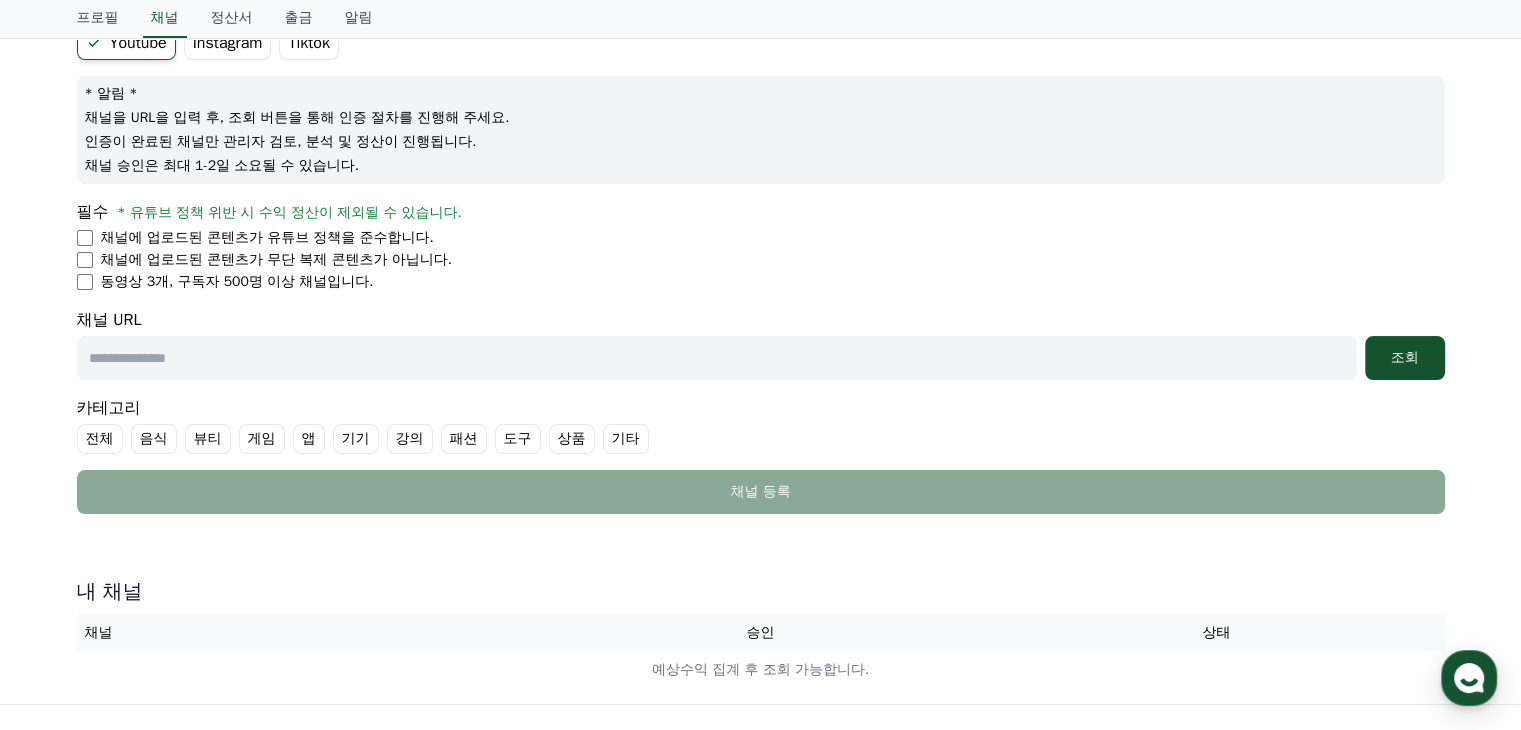 click at bounding box center [717, 358] 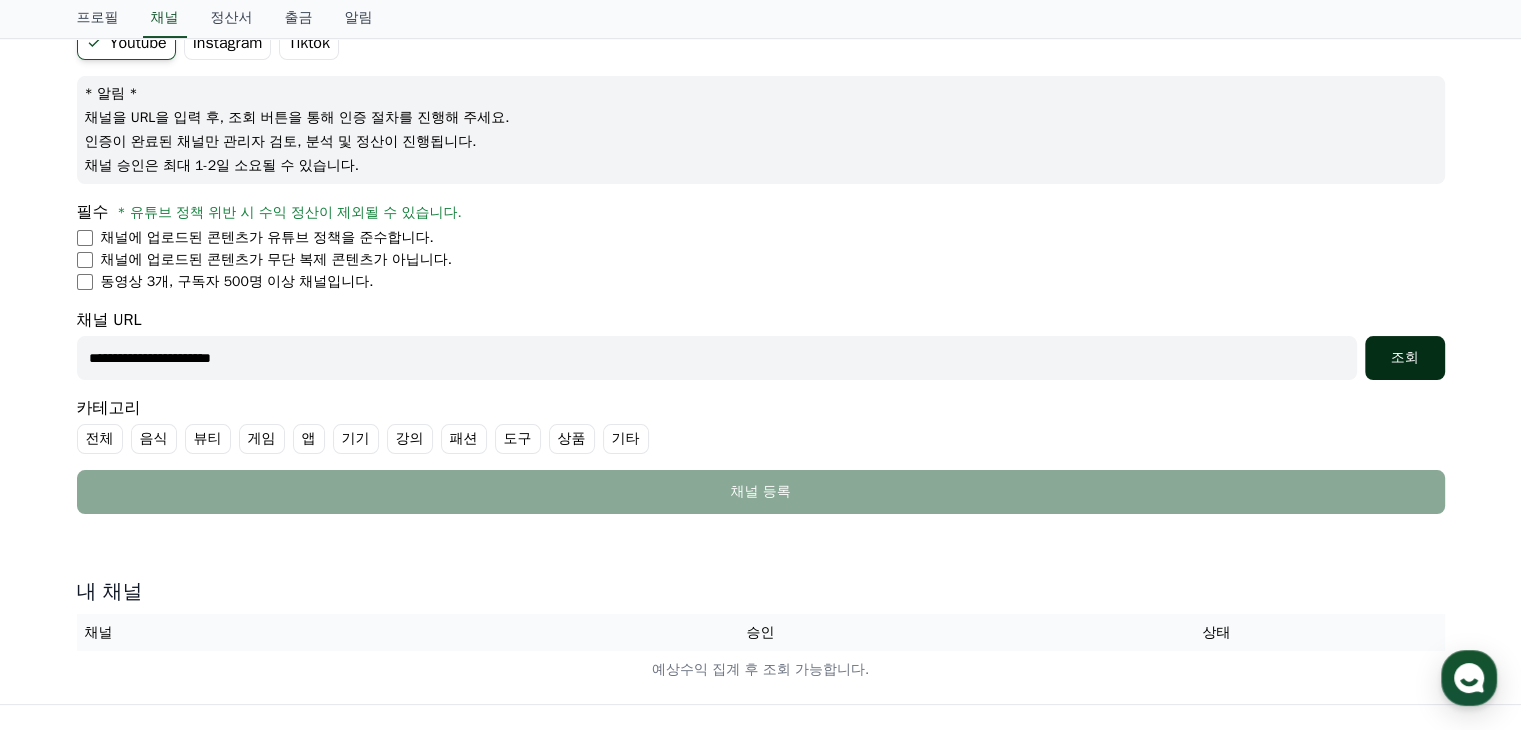 click on "조회" at bounding box center (1405, 358) 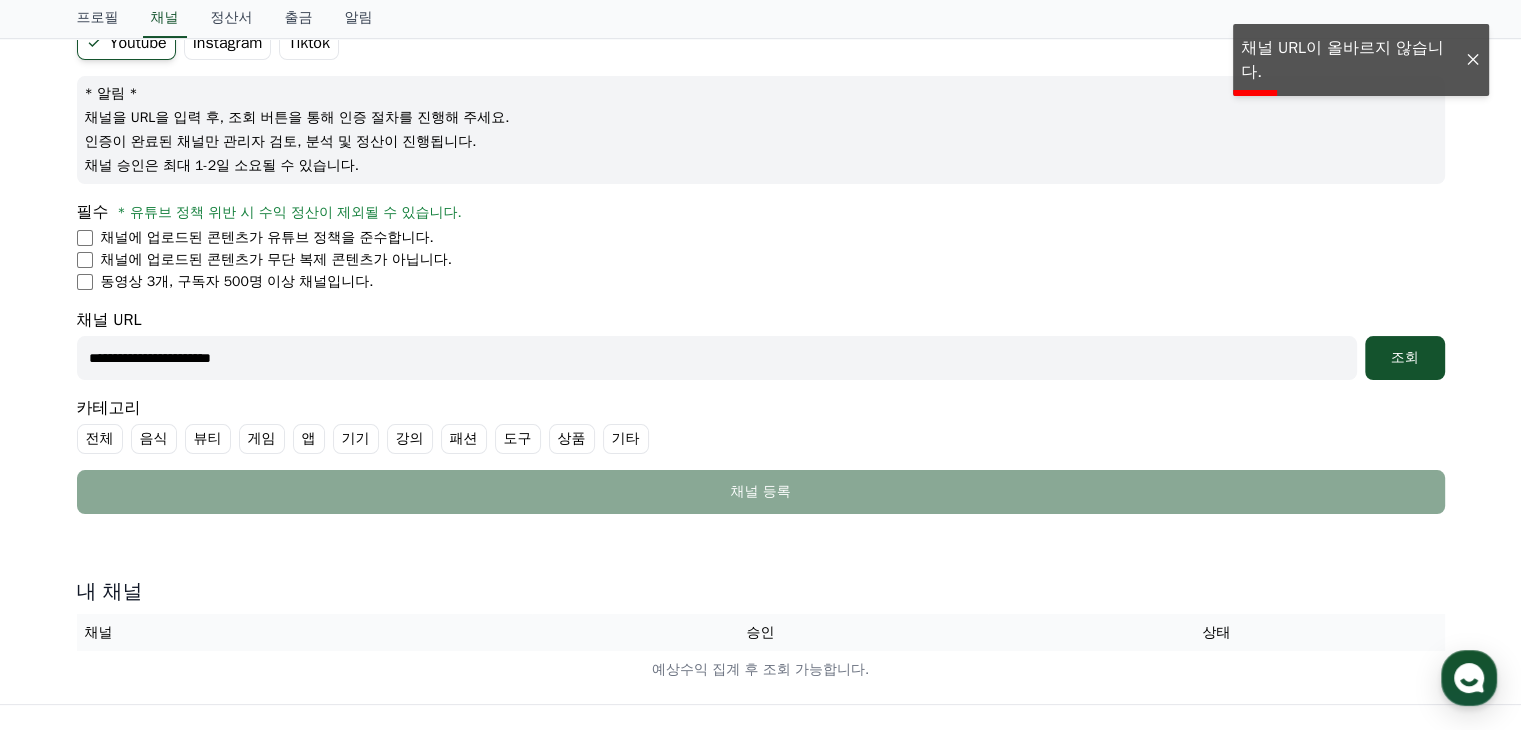 click on "**********" at bounding box center (717, 358) 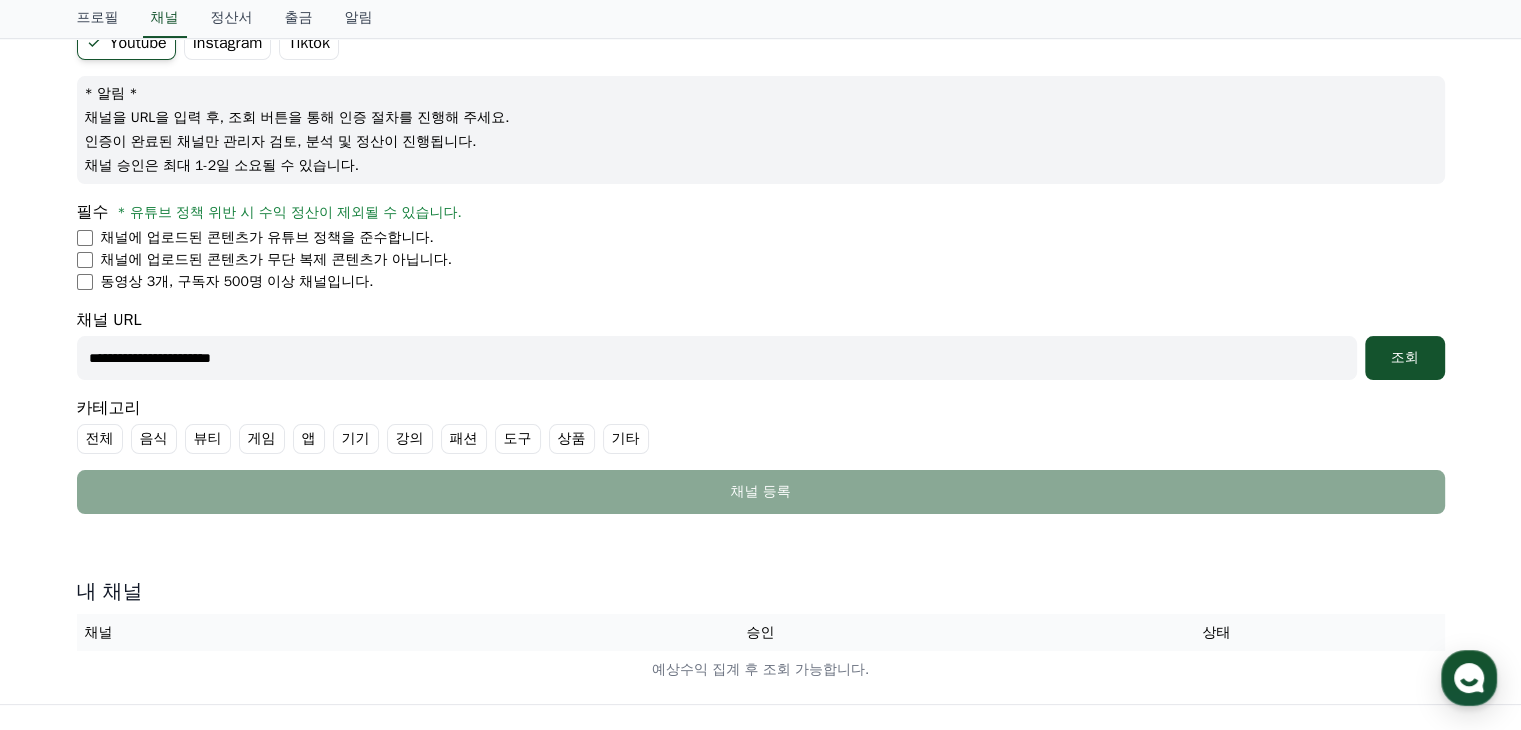 drag, startPoint x: 890, startPoint y: 353, endPoint x: 68, endPoint y: 373, distance: 822.2433 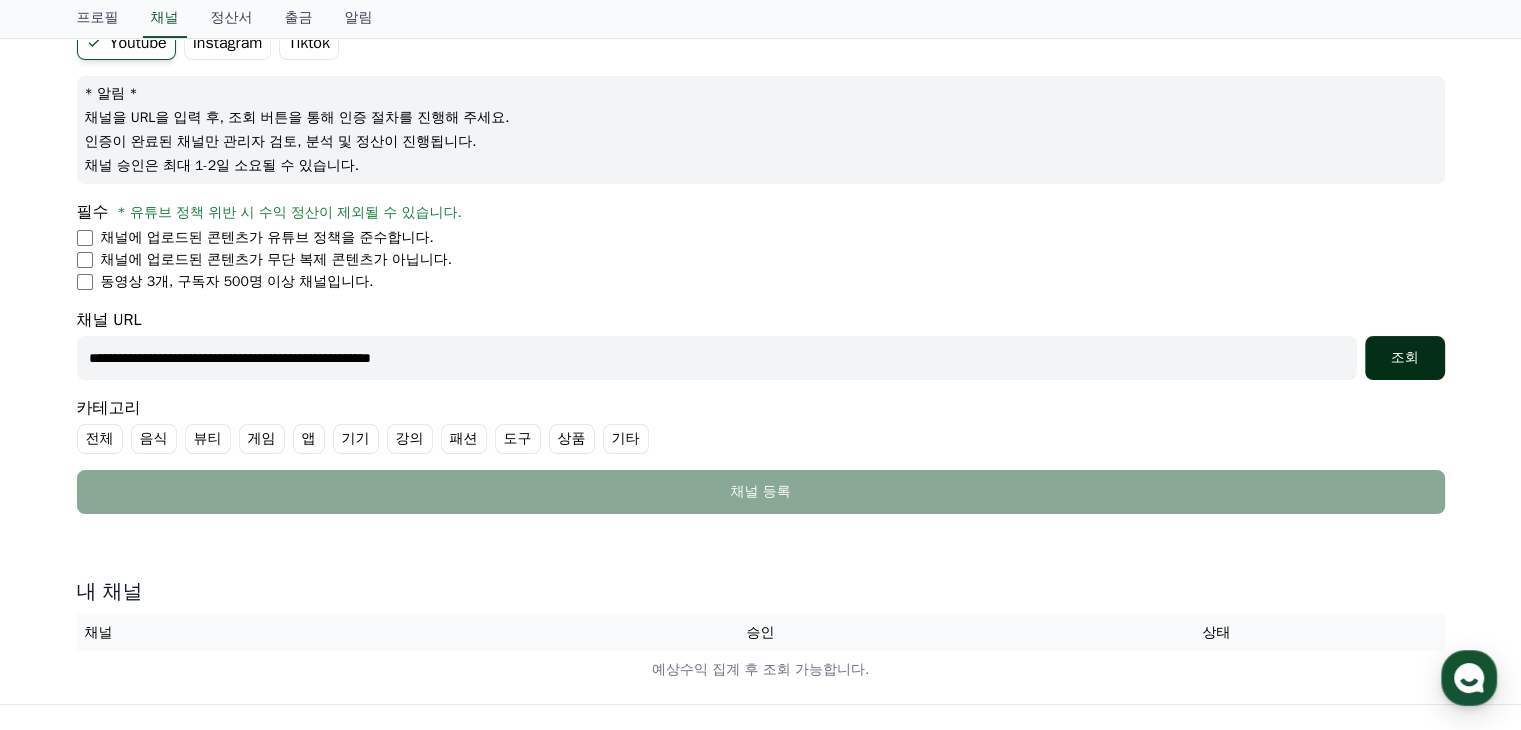 type on "**********" 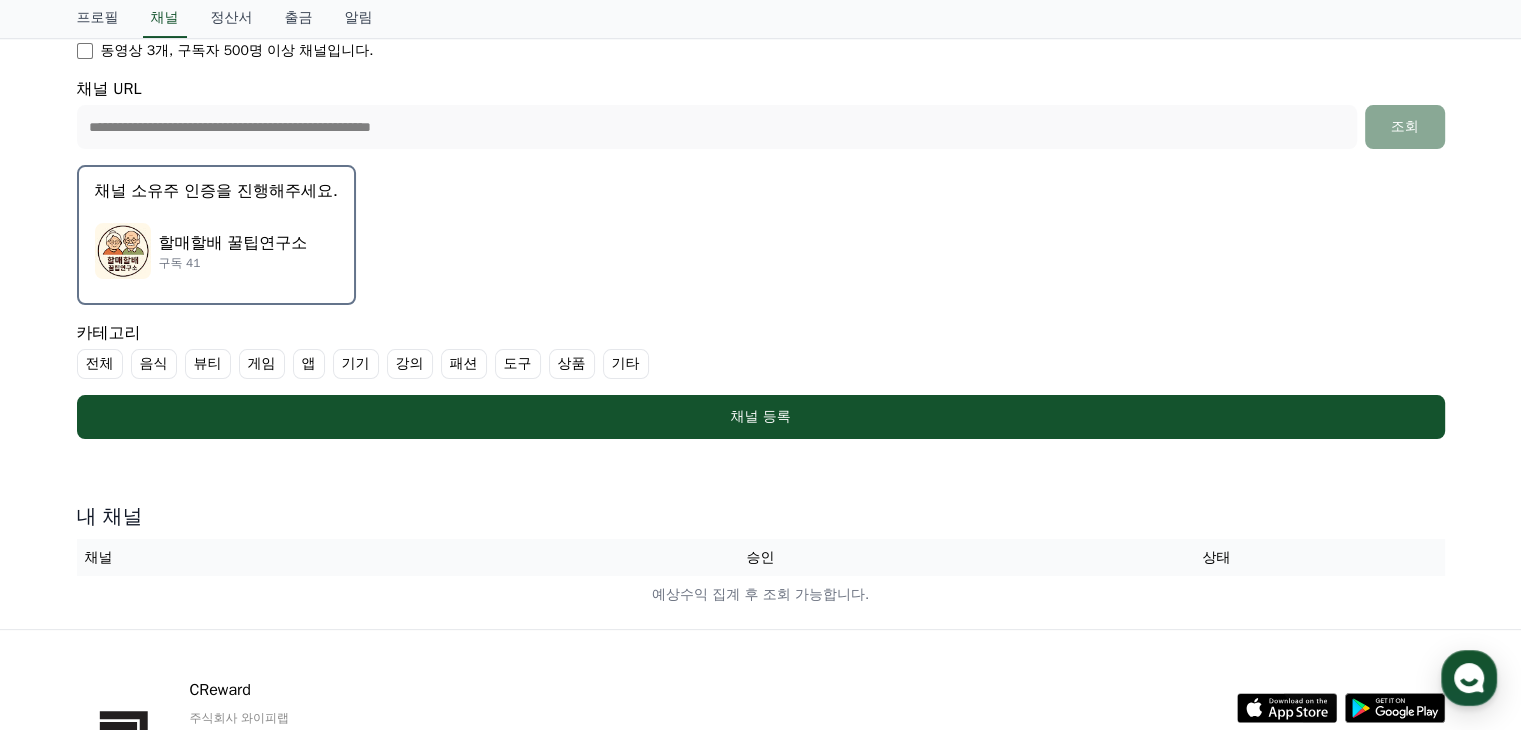 scroll, scrollTop: 400, scrollLeft: 0, axis: vertical 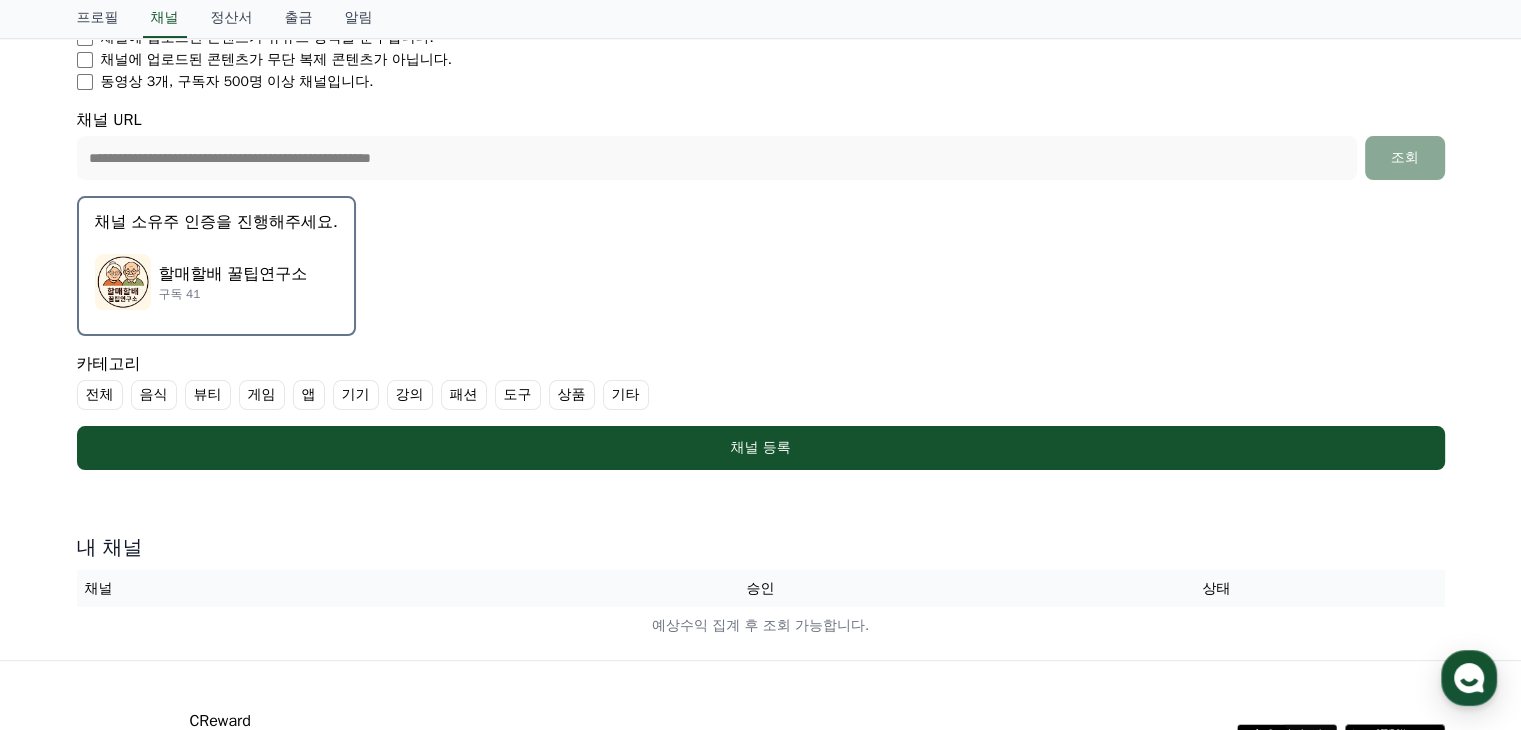click on "할매할배 꿀팁연구소   구독
41" at bounding box center [216, 282] 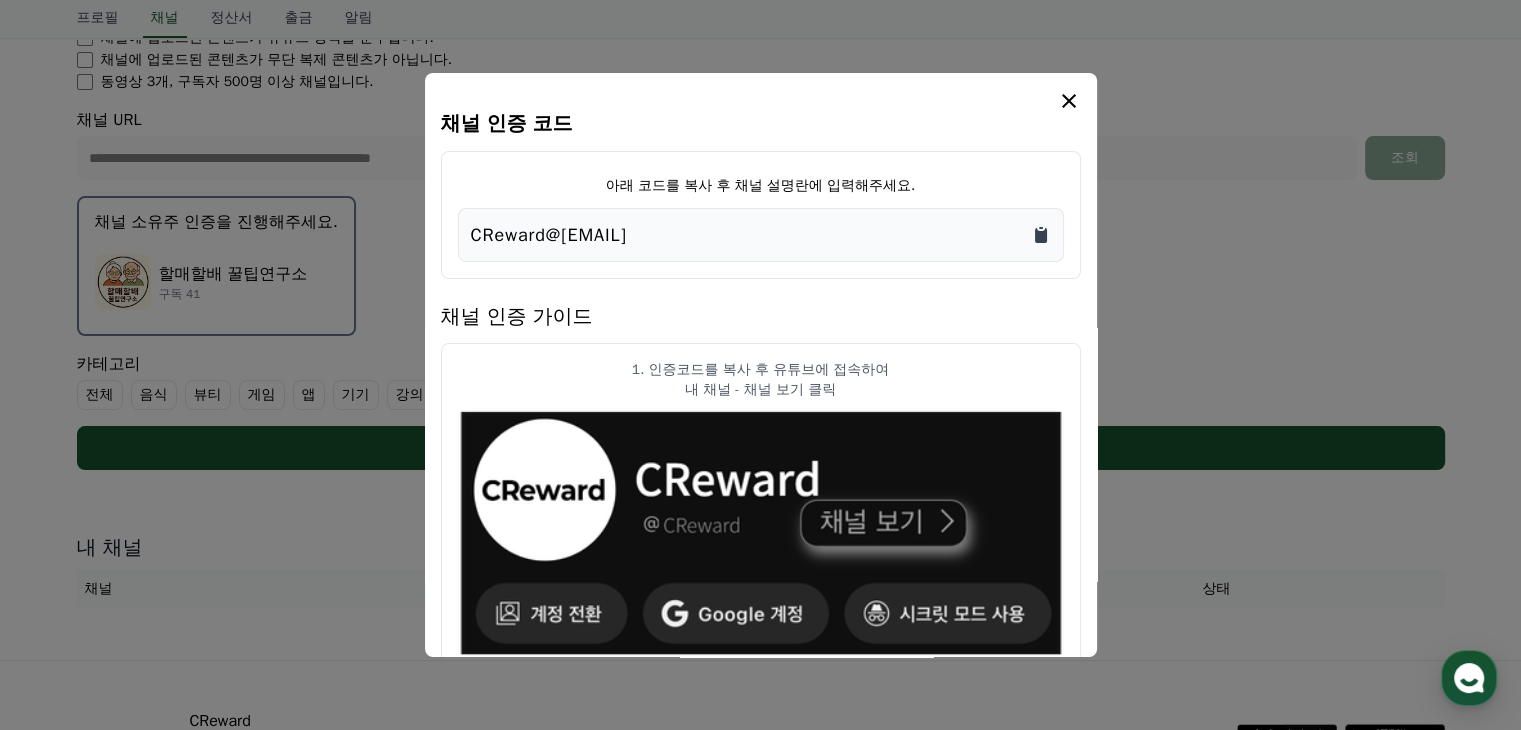 click 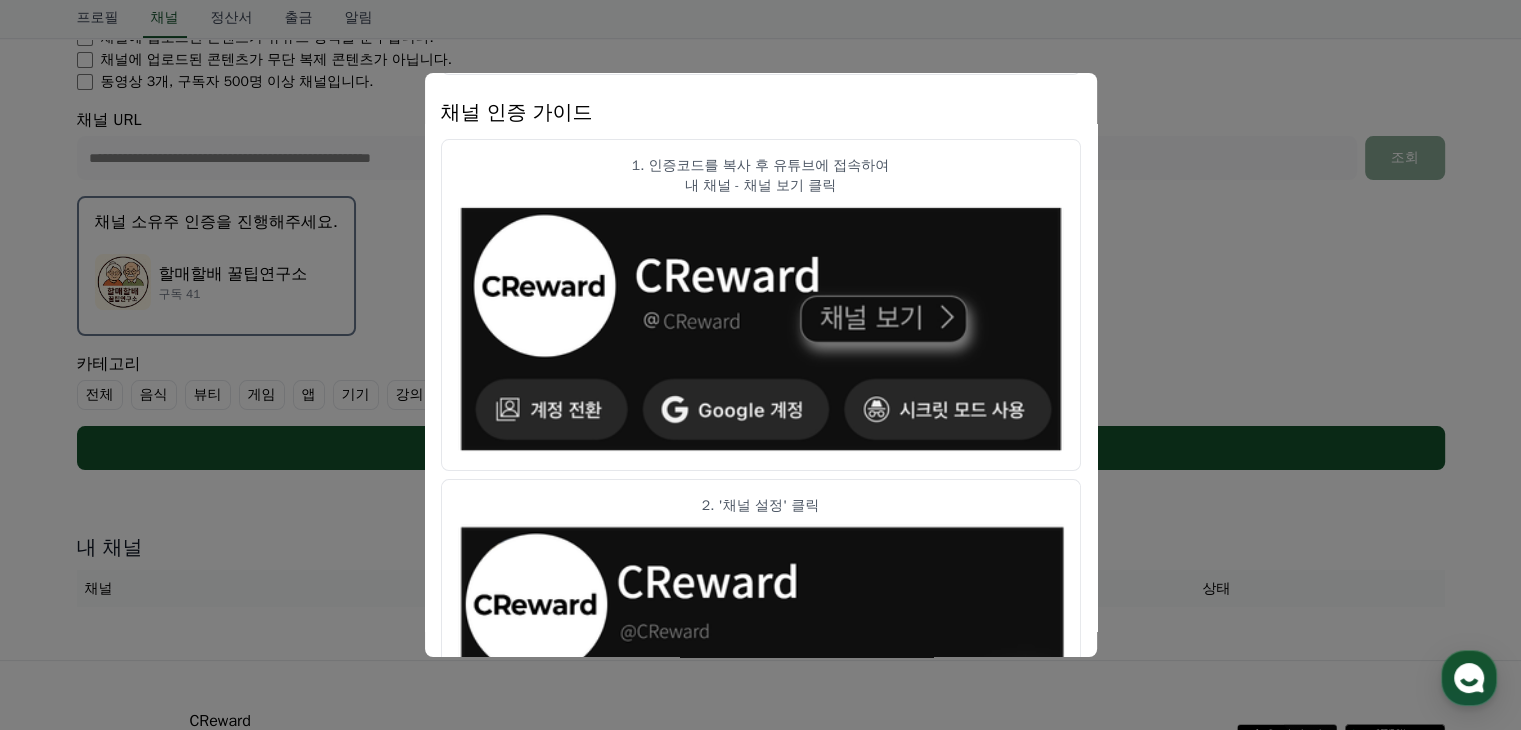 scroll, scrollTop: 140, scrollLeft: 0, axis: vertical 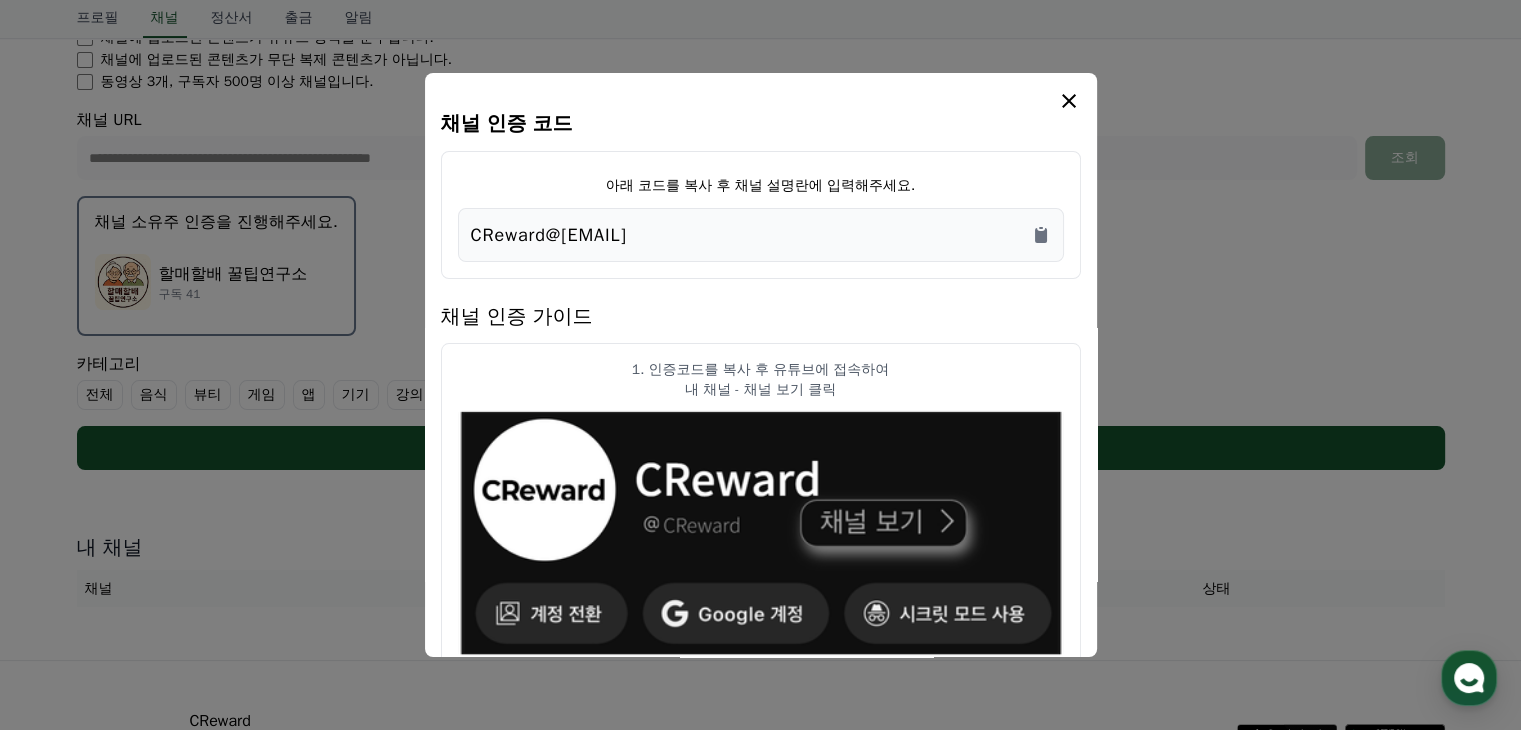click 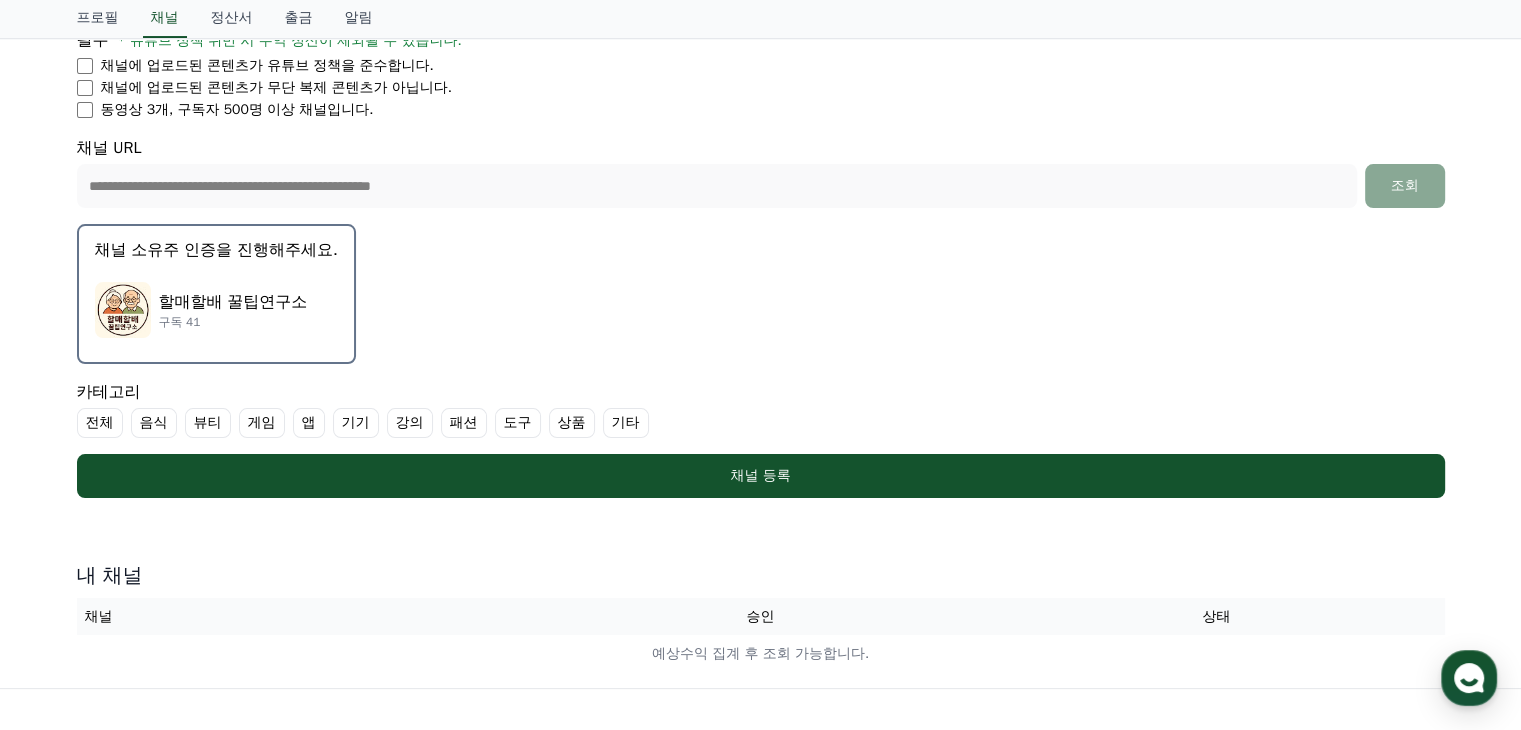 scroll, scrollTop: 576, scrollLeft: 0, axis: vertical 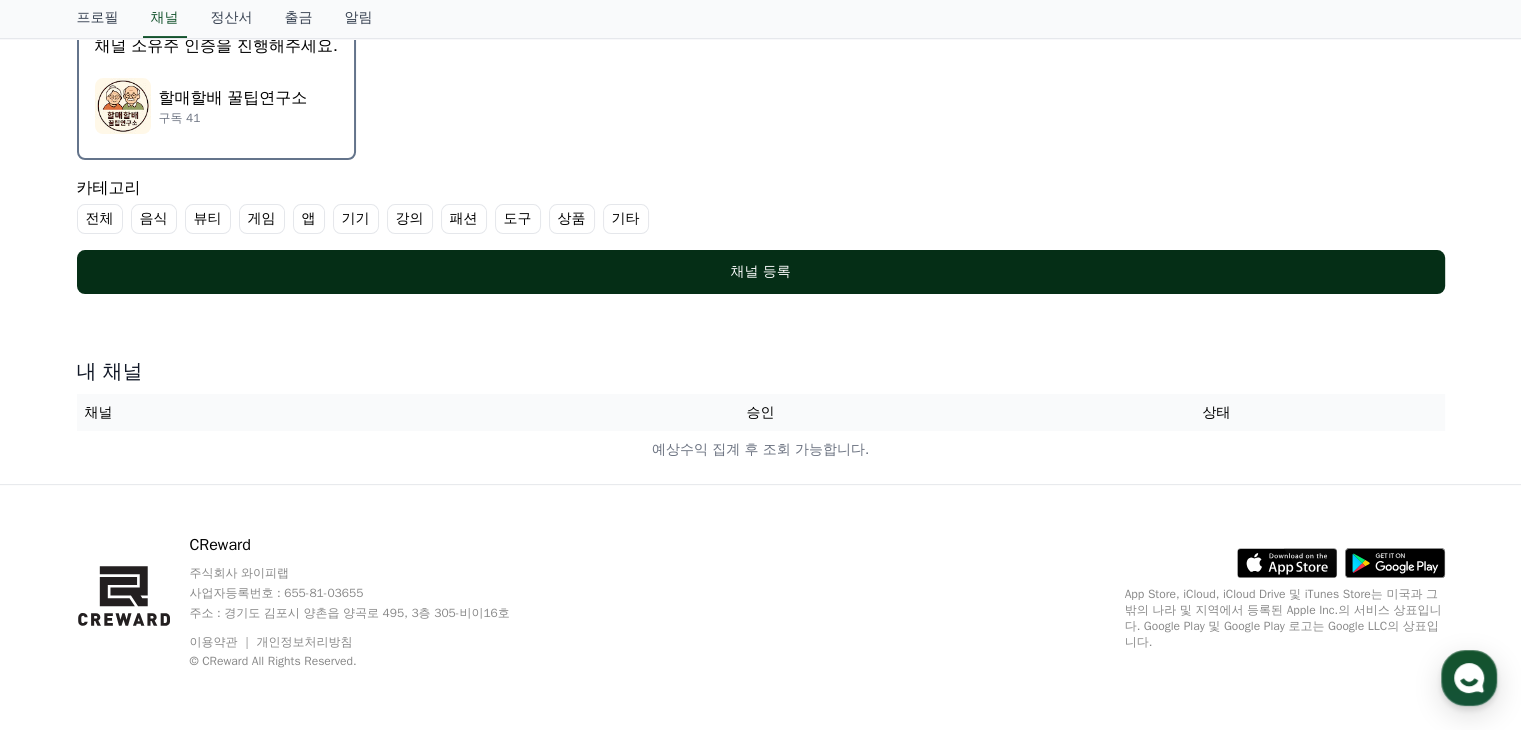 click on "채널 등록" at bounding box center [761, 272] 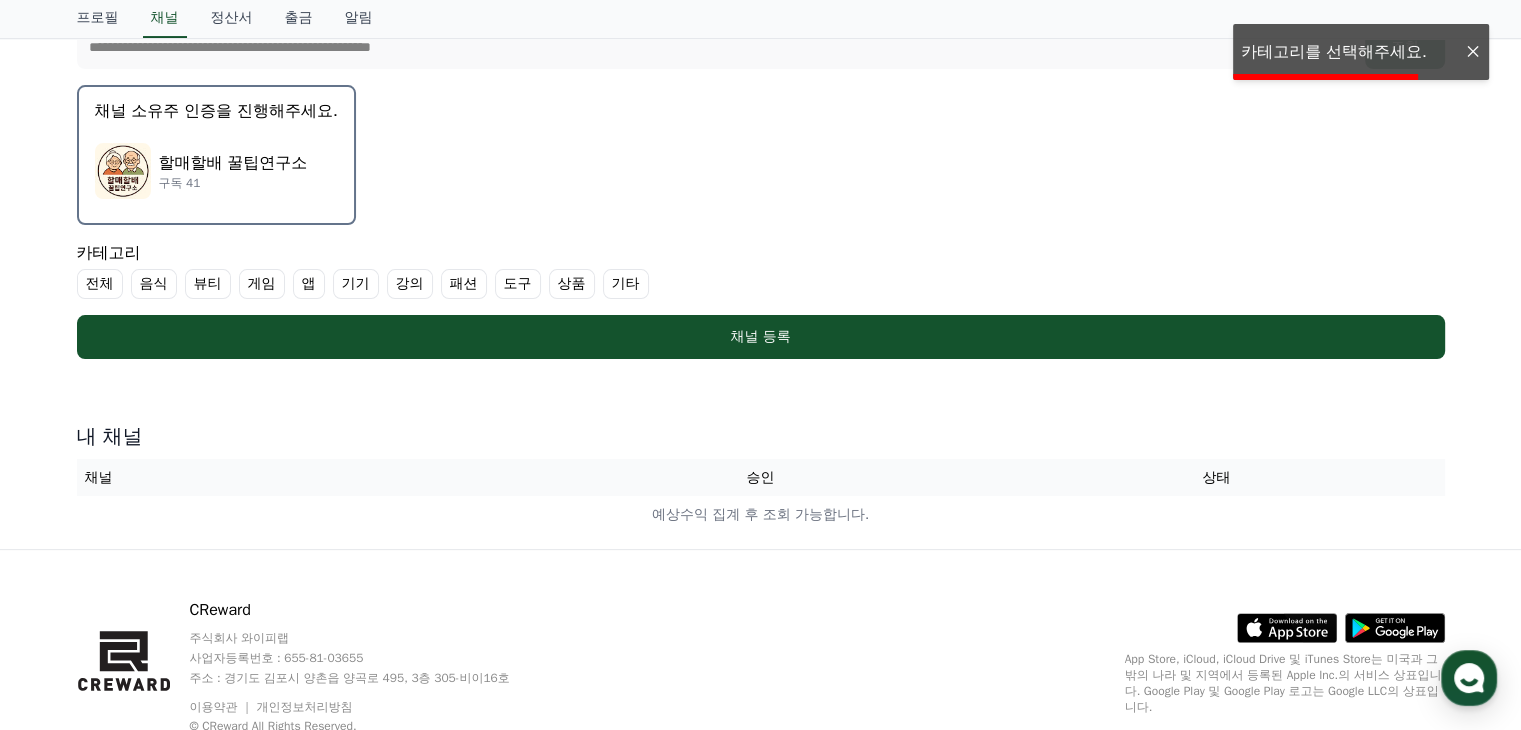 scroll, scrollTop: 476, scrollLeft: 0, axis: vertical 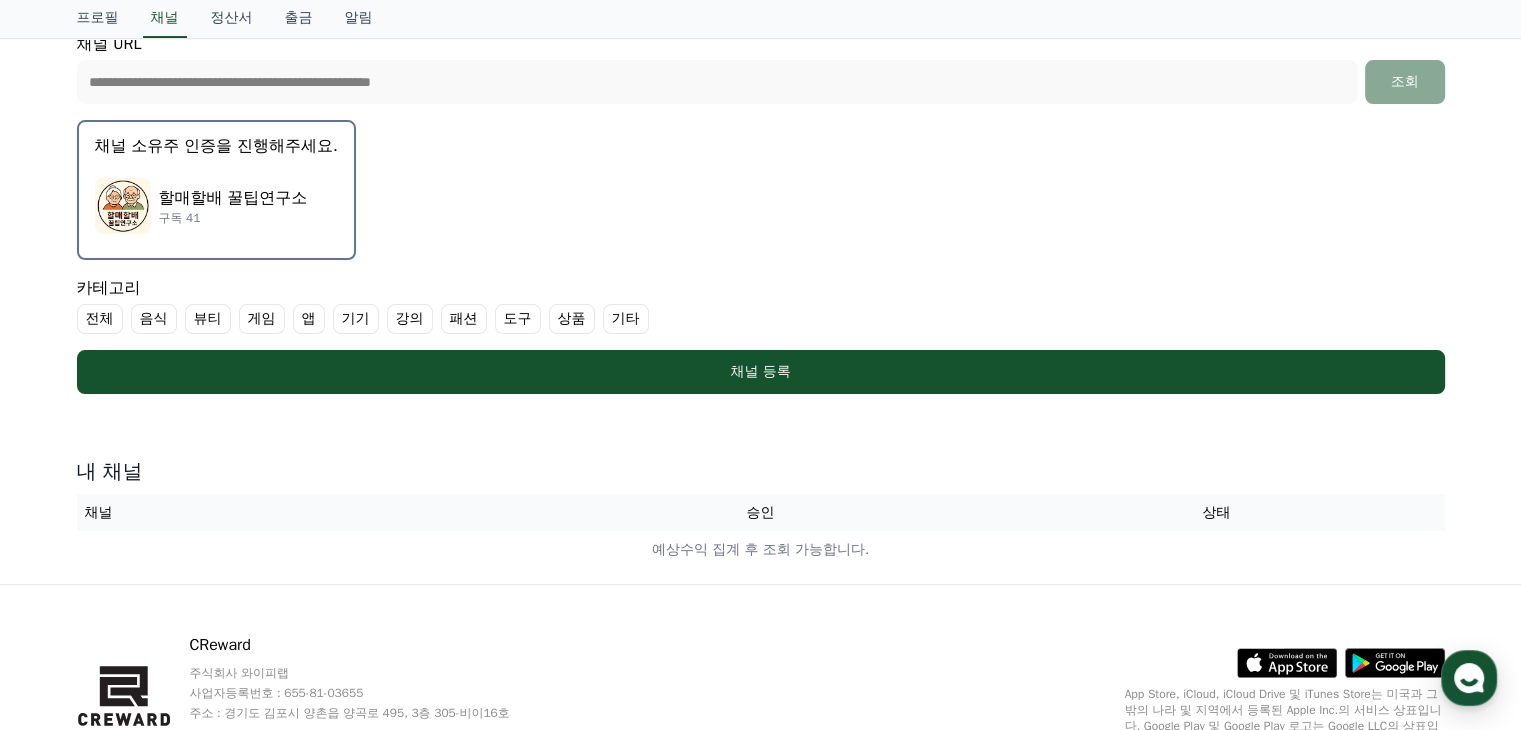 click on "전체" at bounding box center (100, 319) 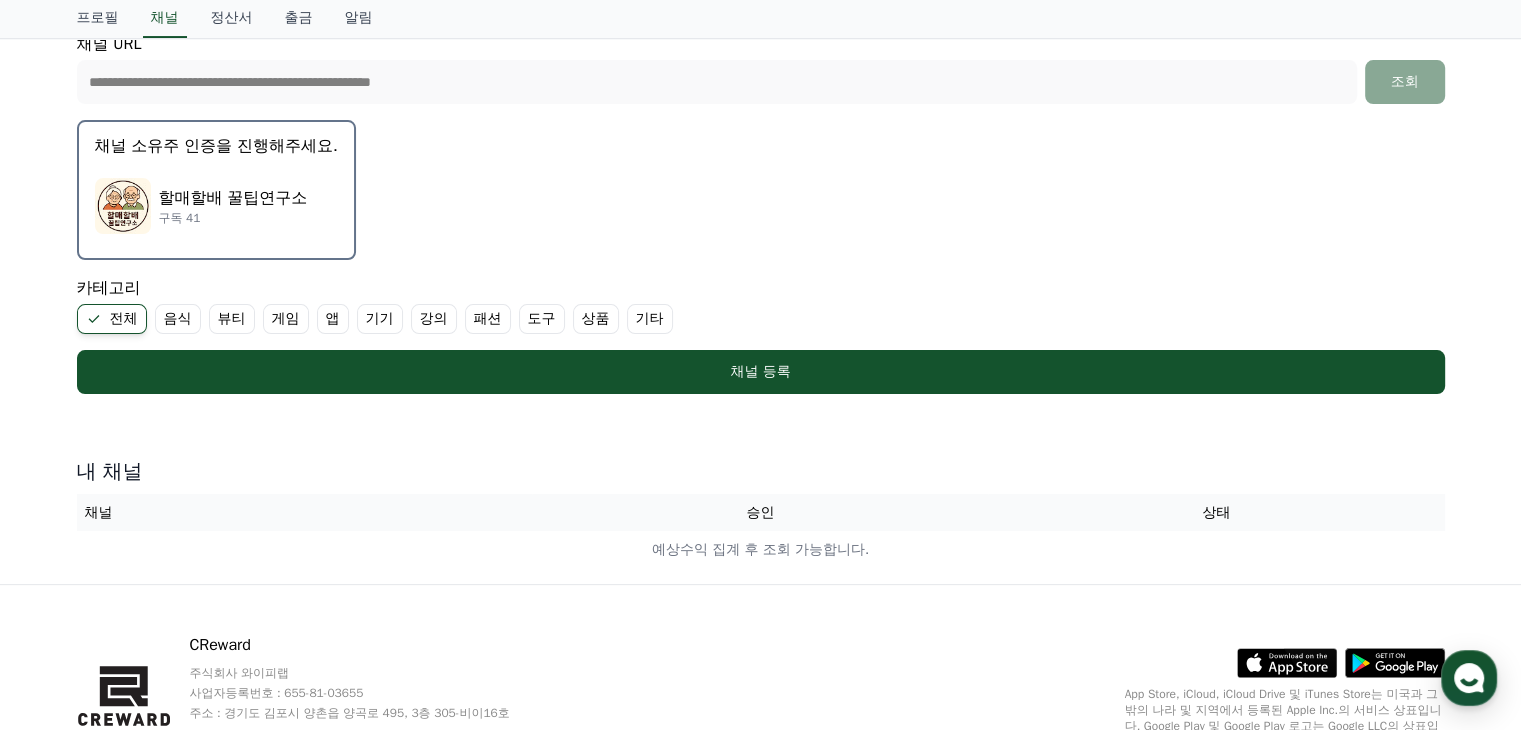 click on "기타" at bounding box center (650, 319) 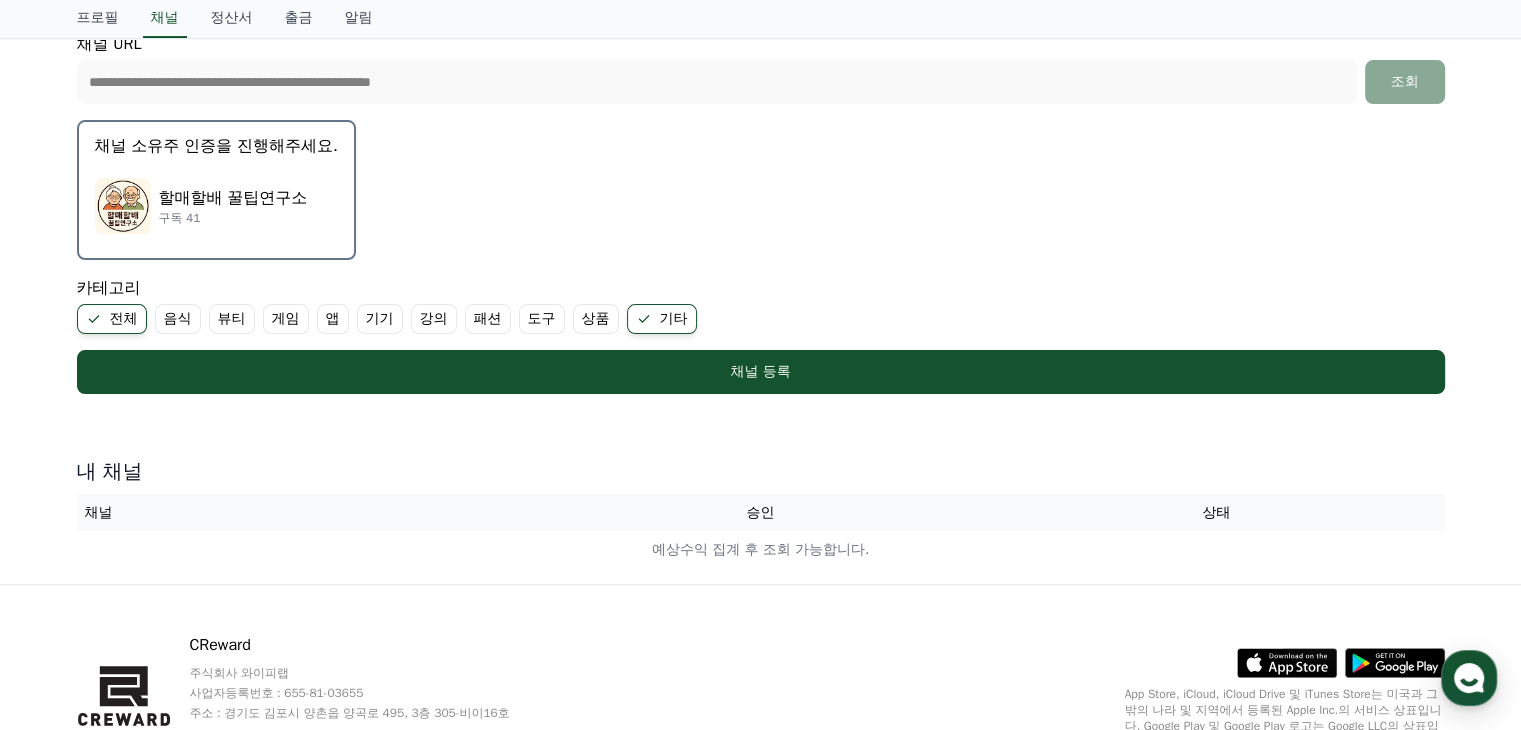click on "전체" at bounding box center (112, 319) 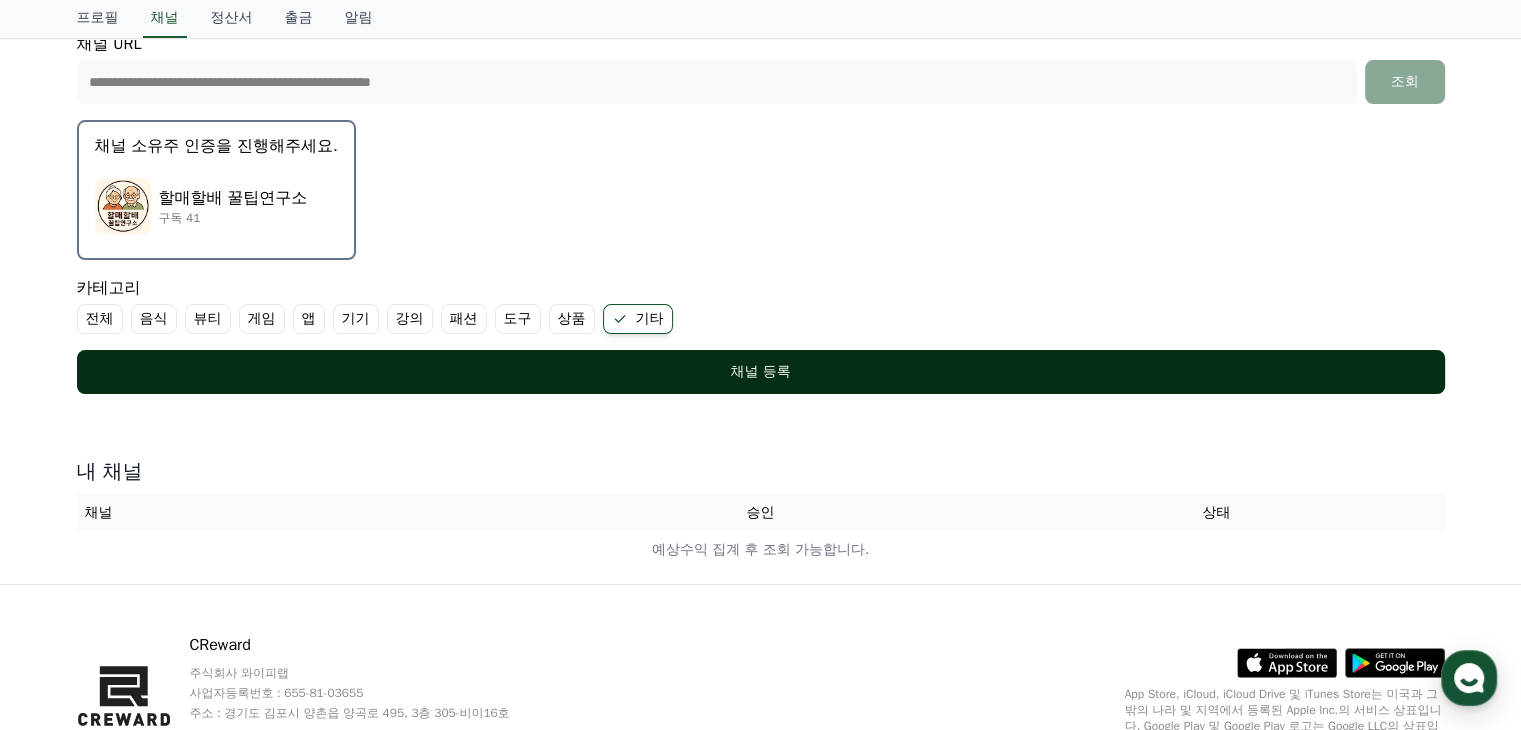 click on "채널 등록" at bounding box center [761, 372] 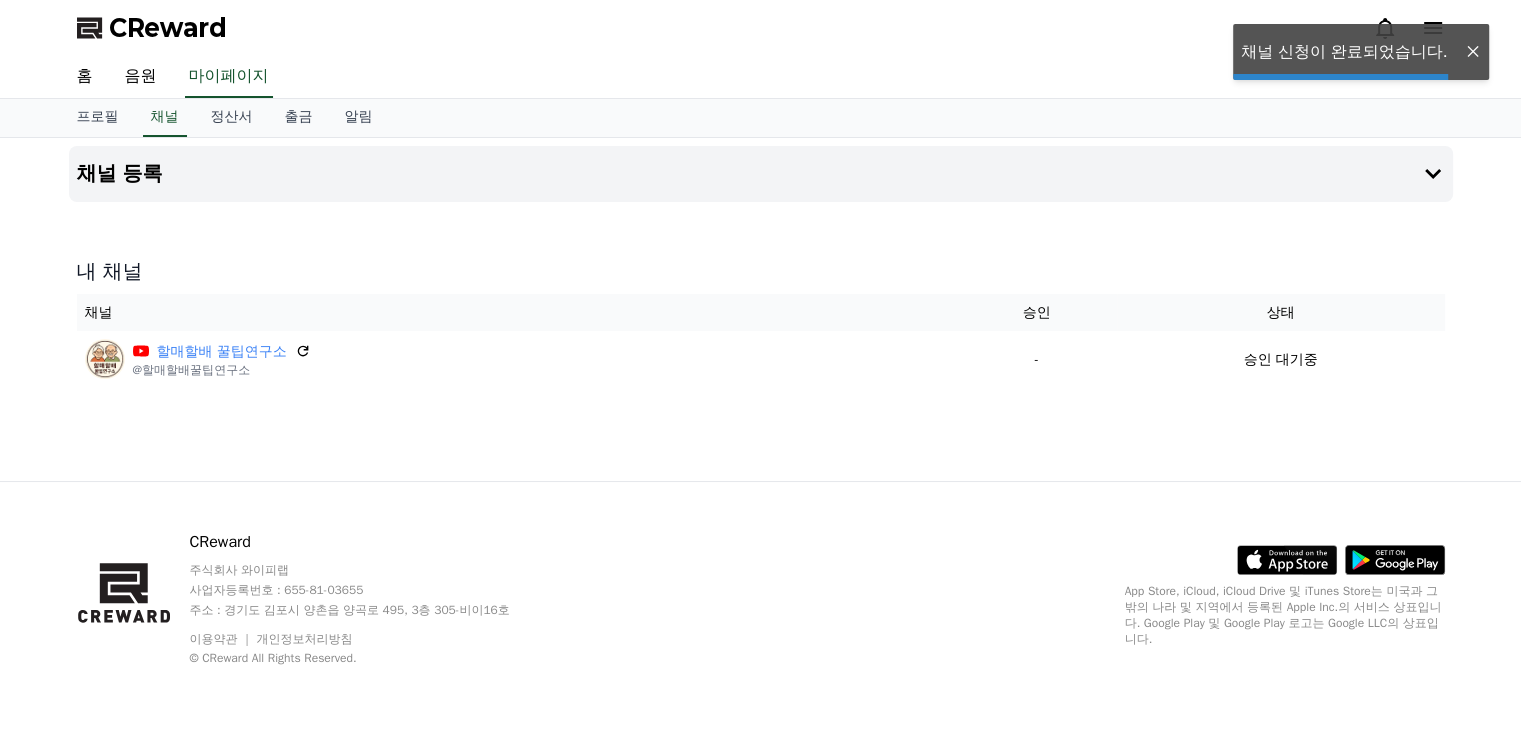 scroll, scrollTop: 0, scrollLeft: 0, axis: both 